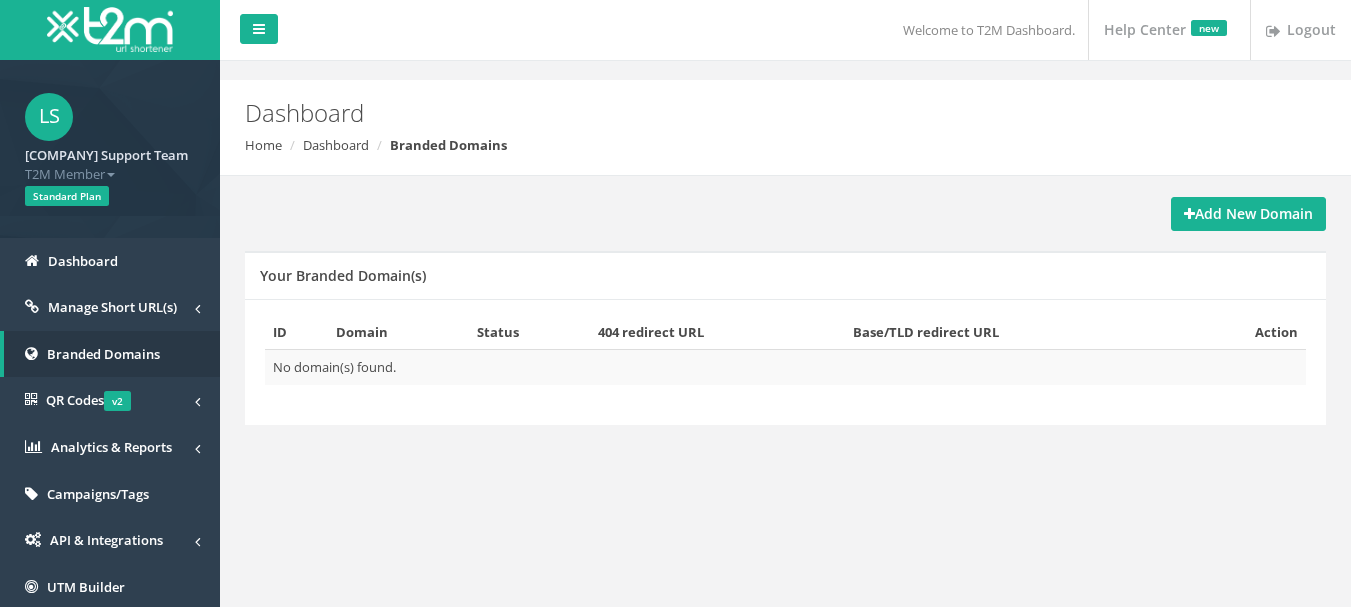 scroll, scrollTop: 0, scrollLeft: 0, axis: both 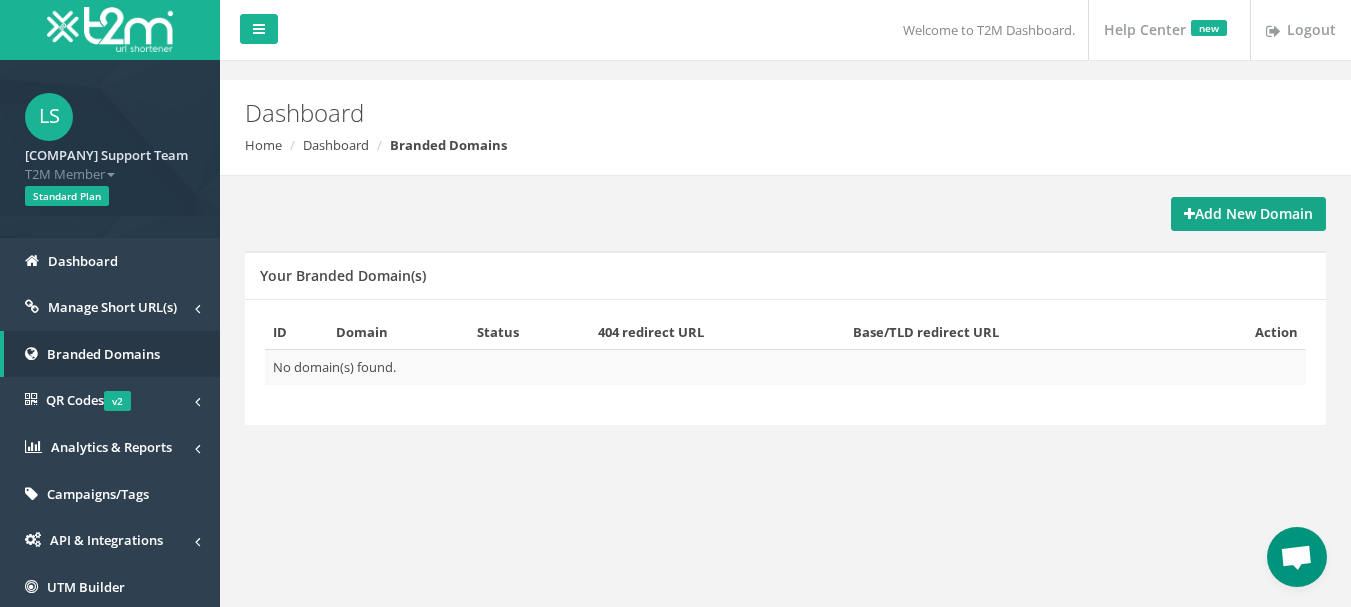 click on "Add New Domain" at bounding box center [1248, 213] 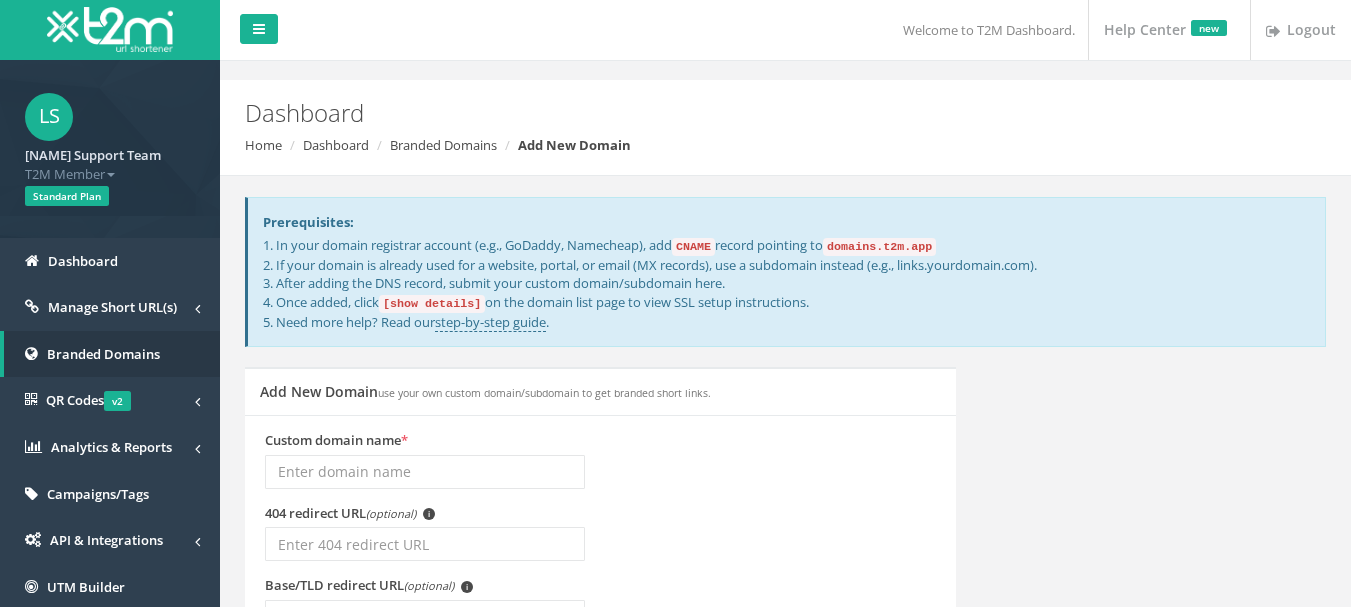 scroll, scrollTop: 0, scrollLeft: 0, axis: both 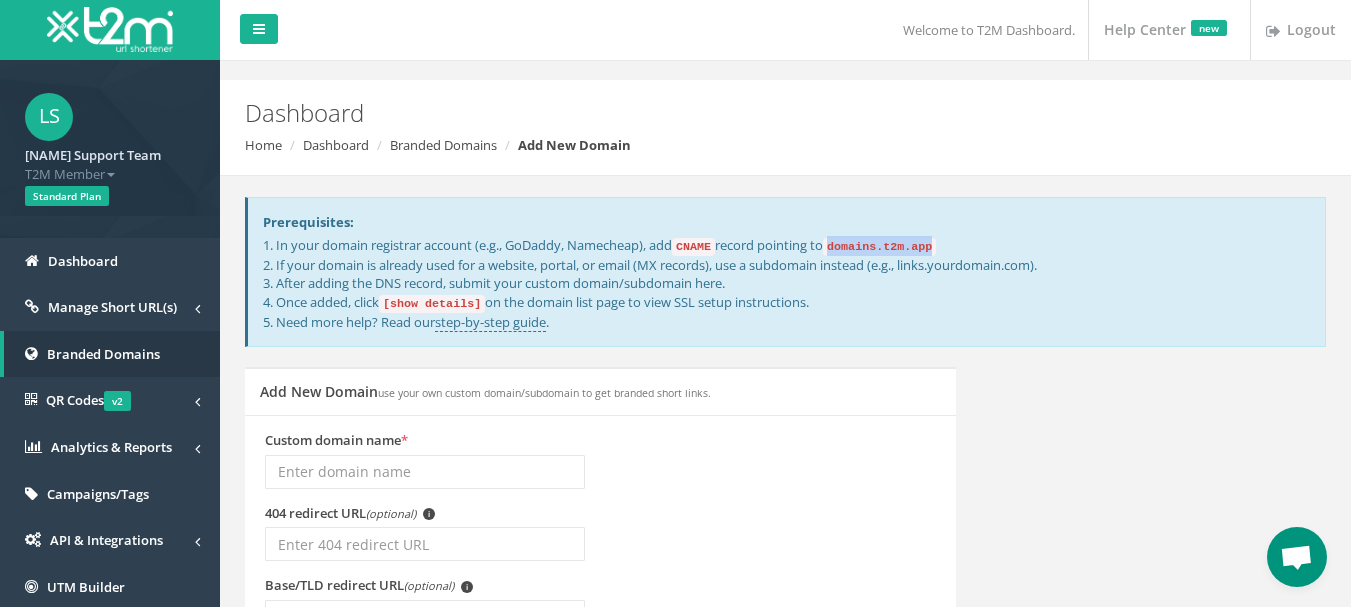 drag, startPoint x: 845, startPoint y: 243, endPoint x: 951, endPoint y: 240, distance: 106.04244 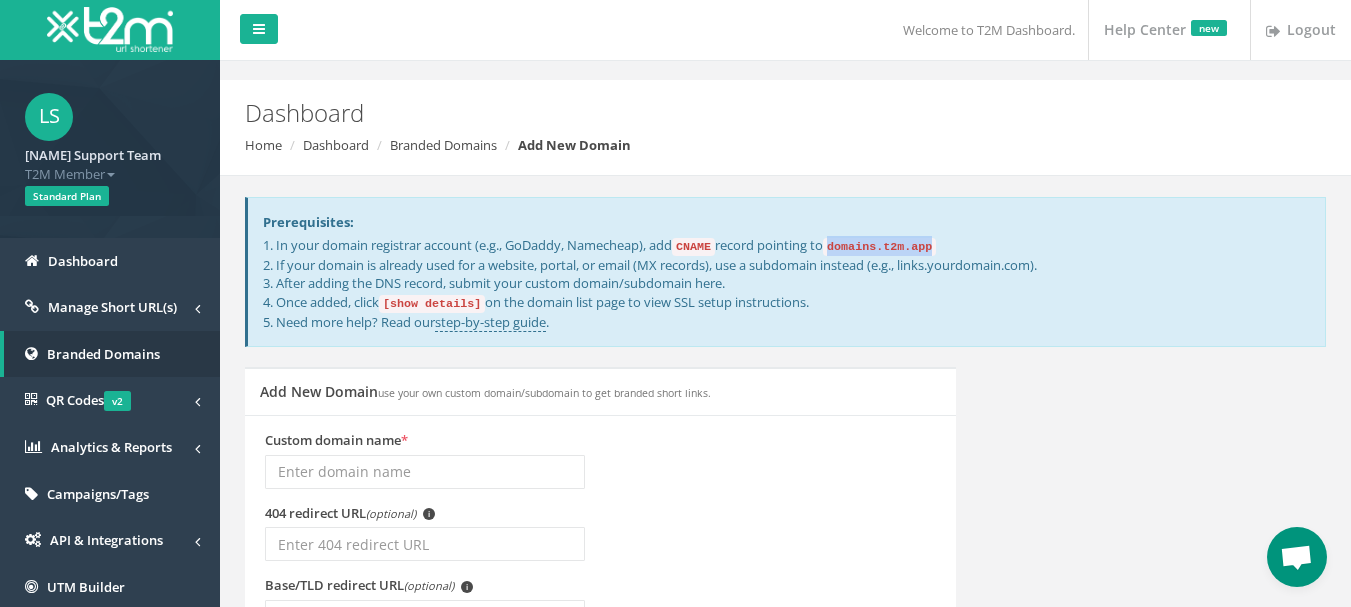 copy on "domains.t2m.app" 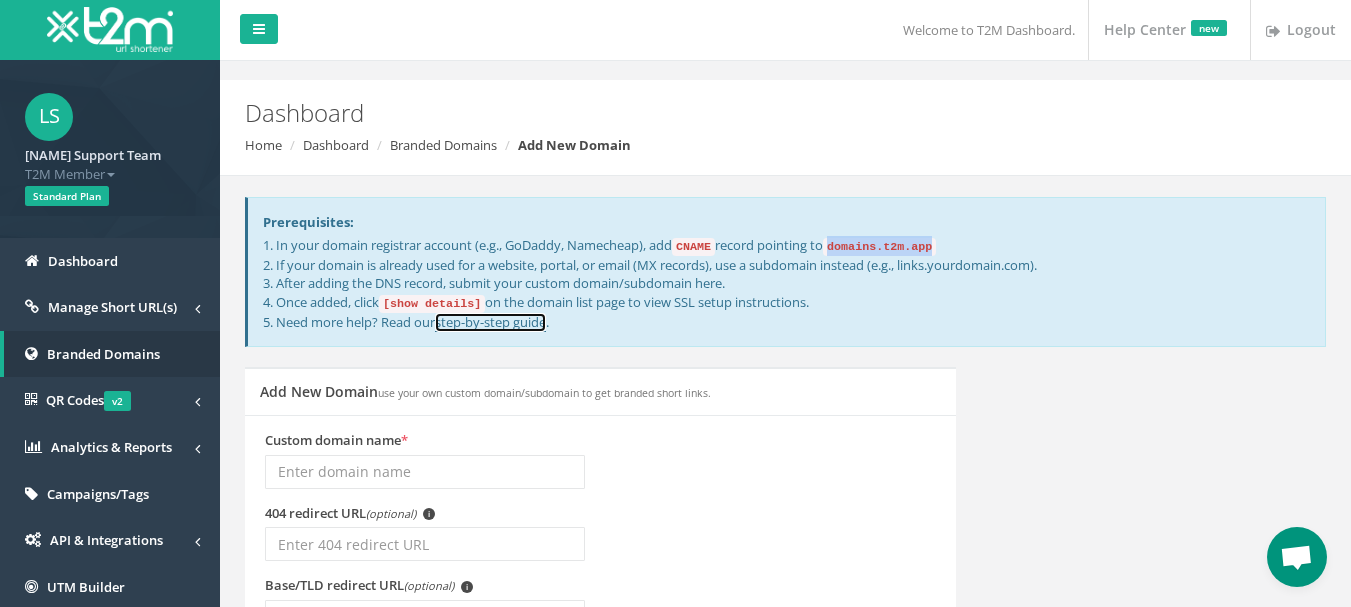 click on "step-by-step guide" at bounding box center (490, 322) 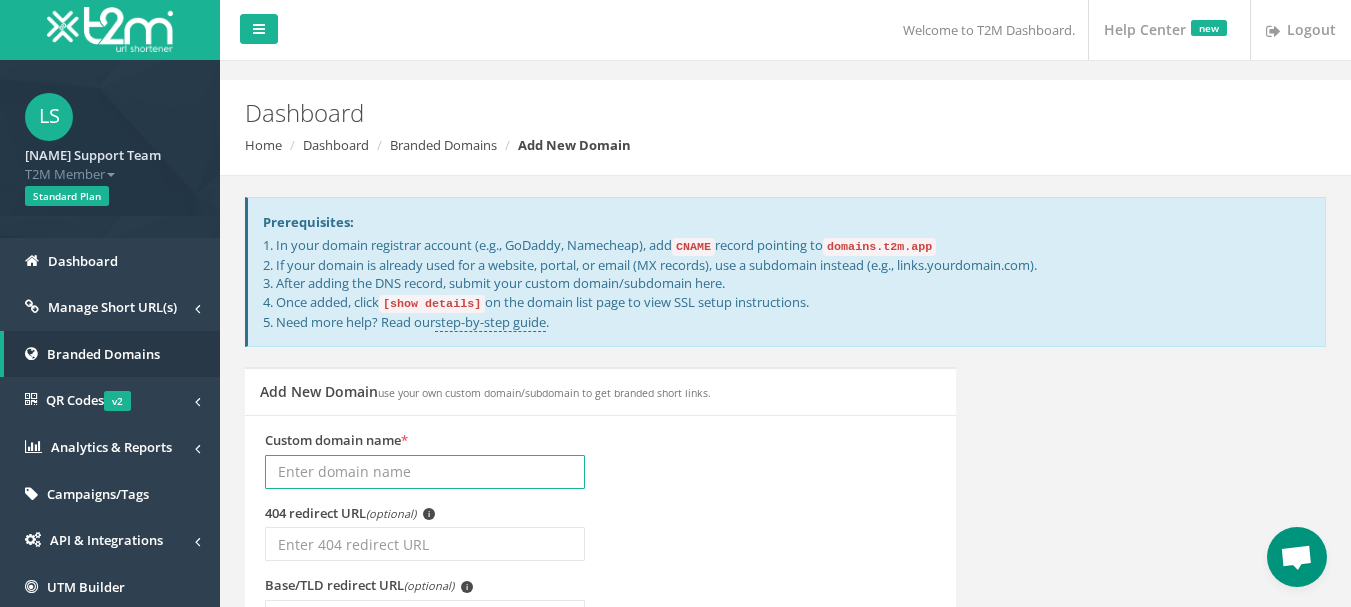 click on "Custom domain name  *" at bounding box center [425, 472] 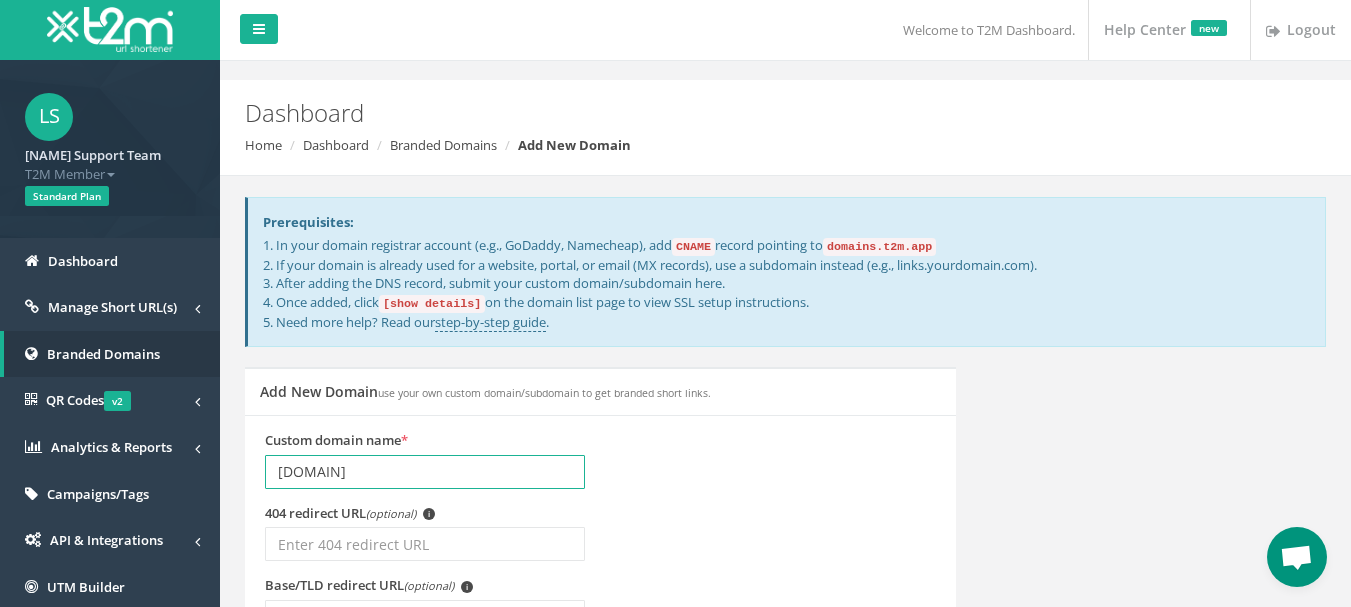 type on "lnpr.store" 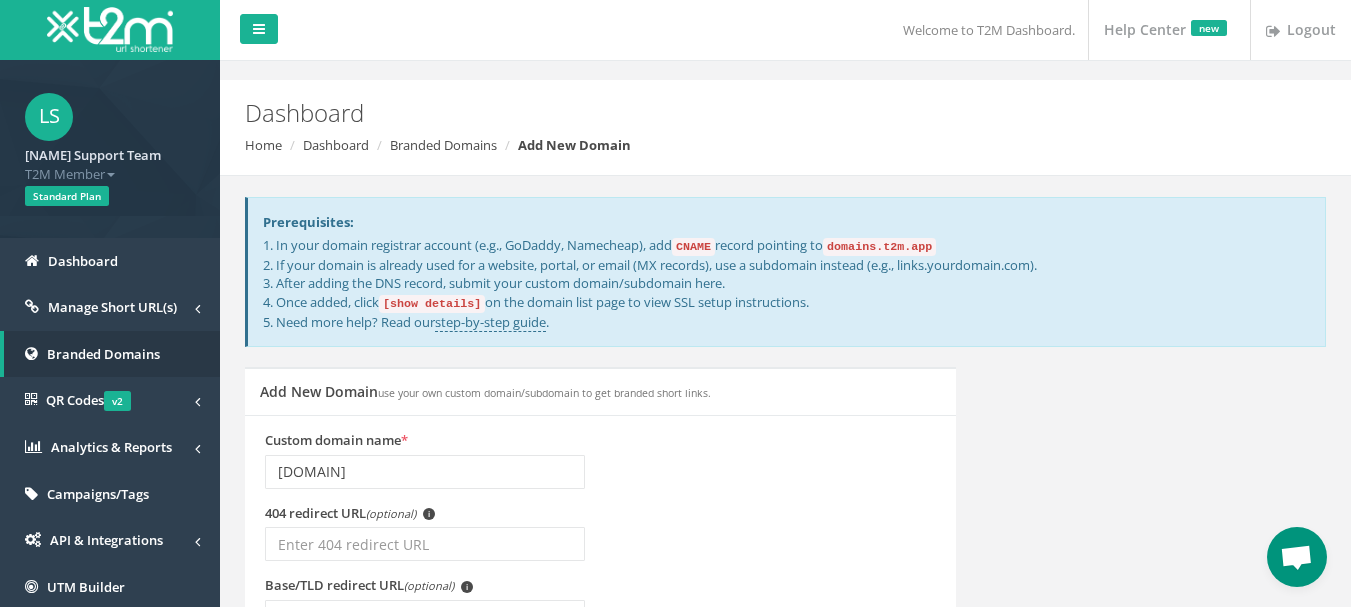 click on "Custom domain name  *
lnpr.store" at bounding box center (600, 467) 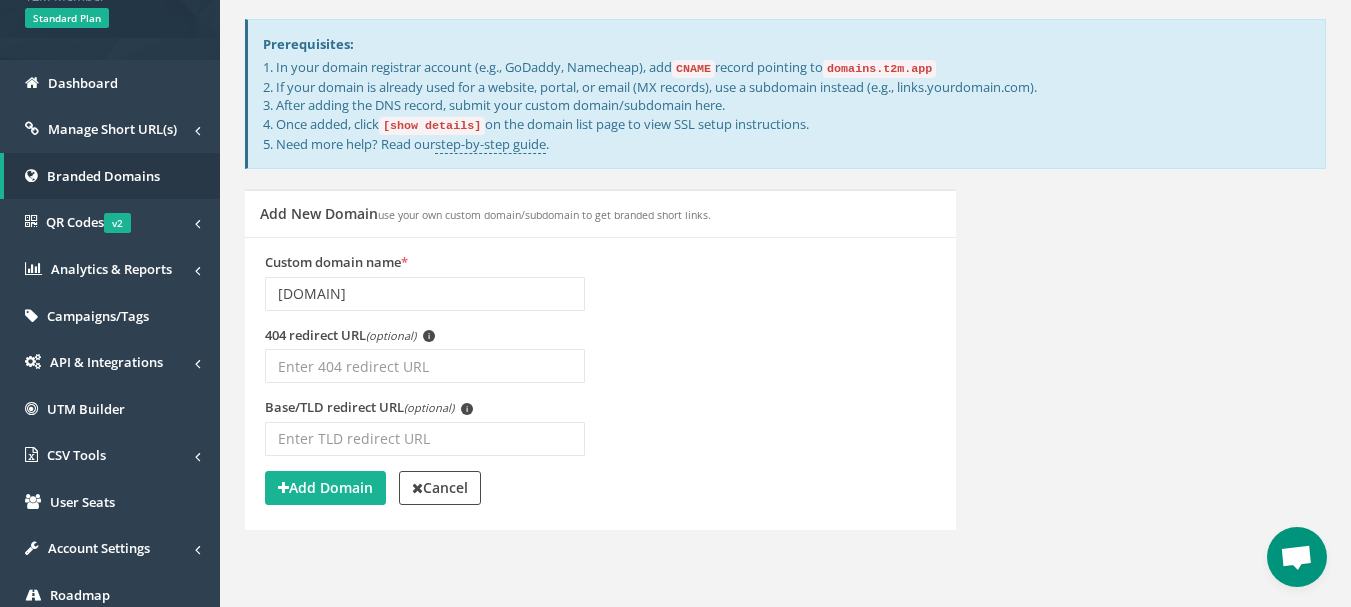 scroll, scrollTop: 200, scrollLeft: 0, axis: vertical 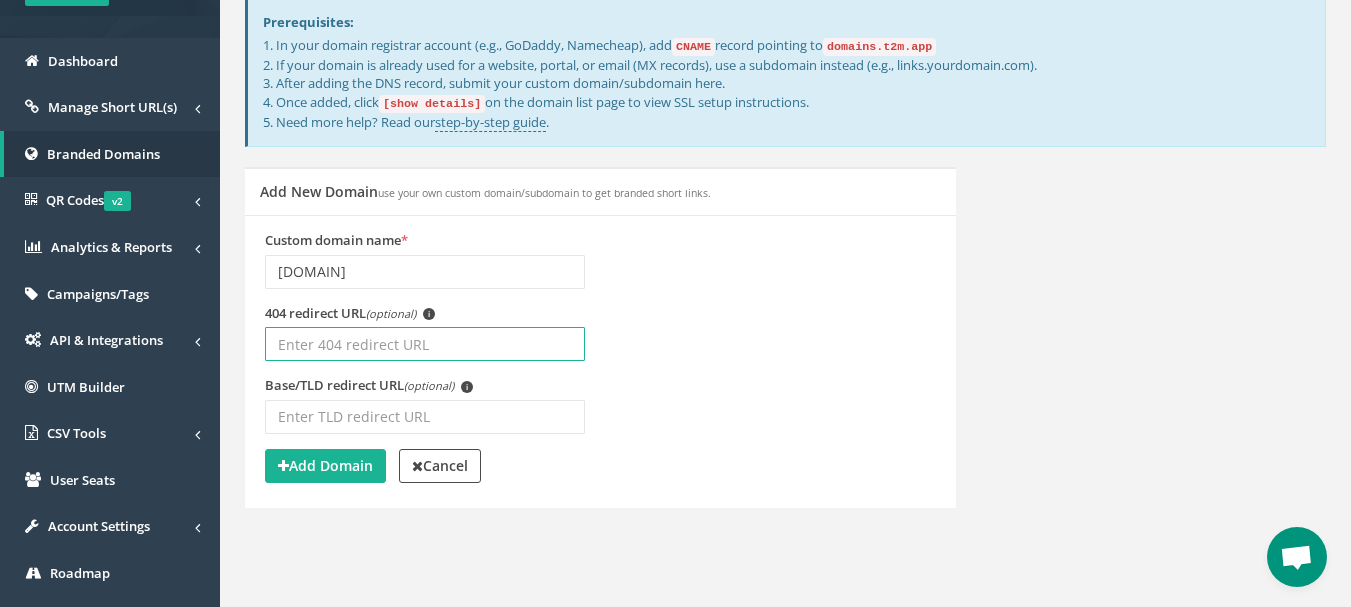 click on "404 redirect URL  (optional)
i" at bounding box center [425, 344] 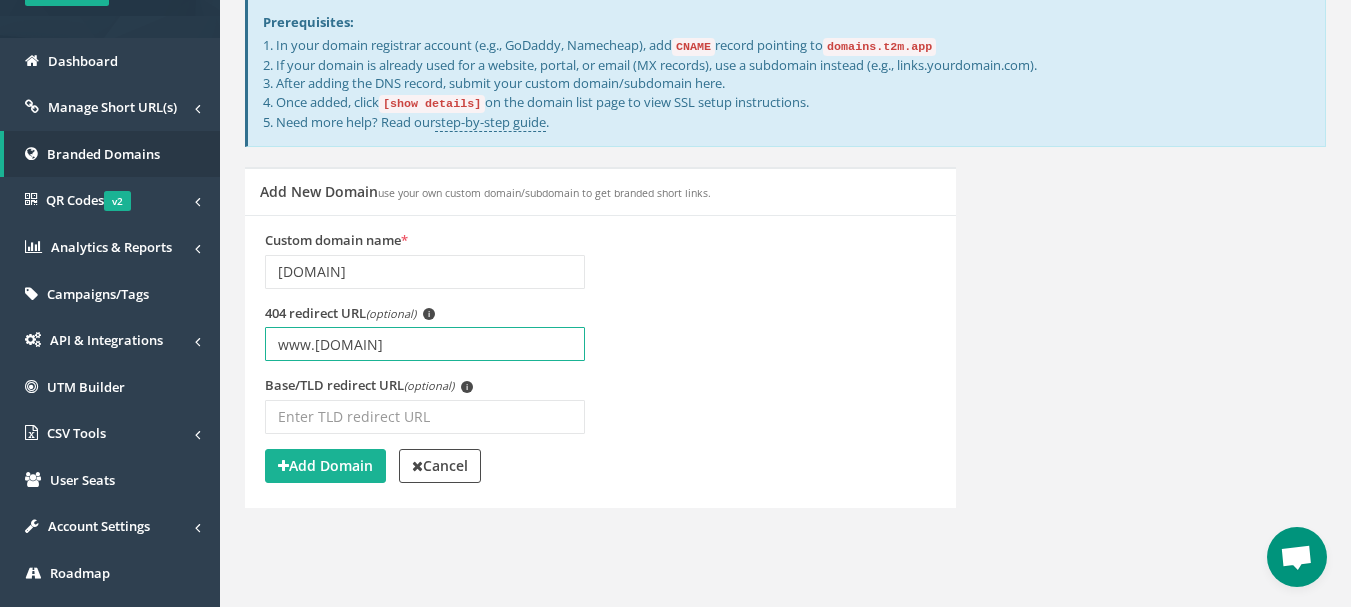 type on "www.lovenspire.com" 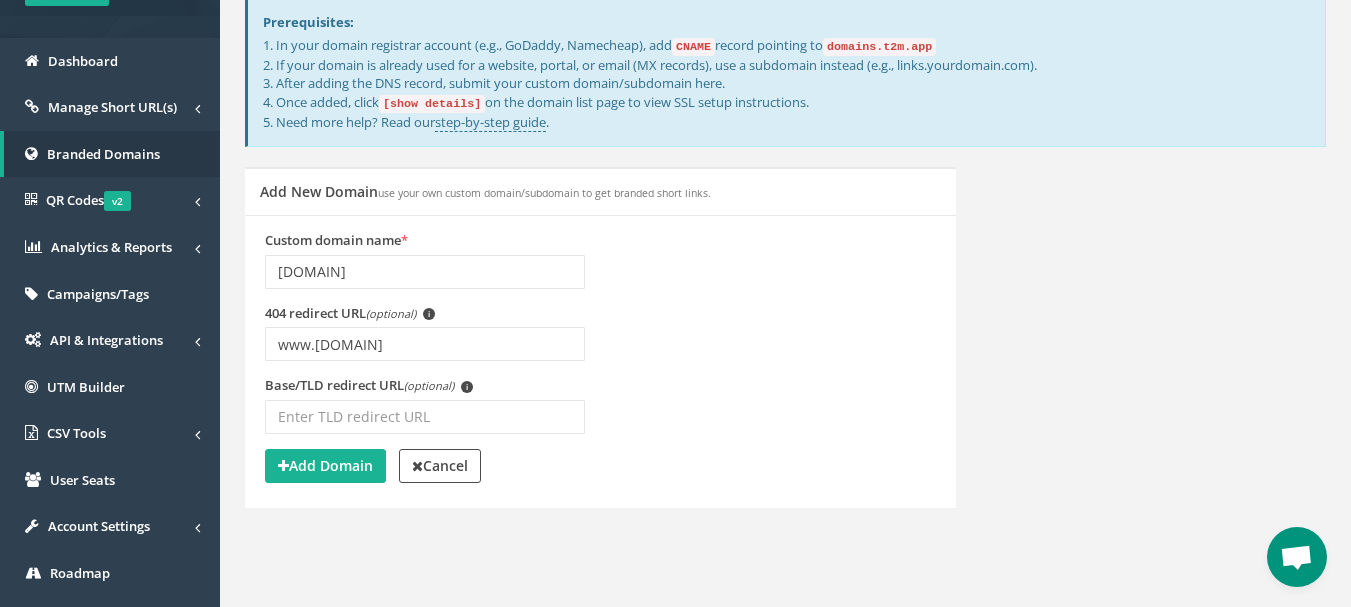 click on "404 redirect URL  (optional)
i
www.lovenspire.com" at bounding box center [600, 340] 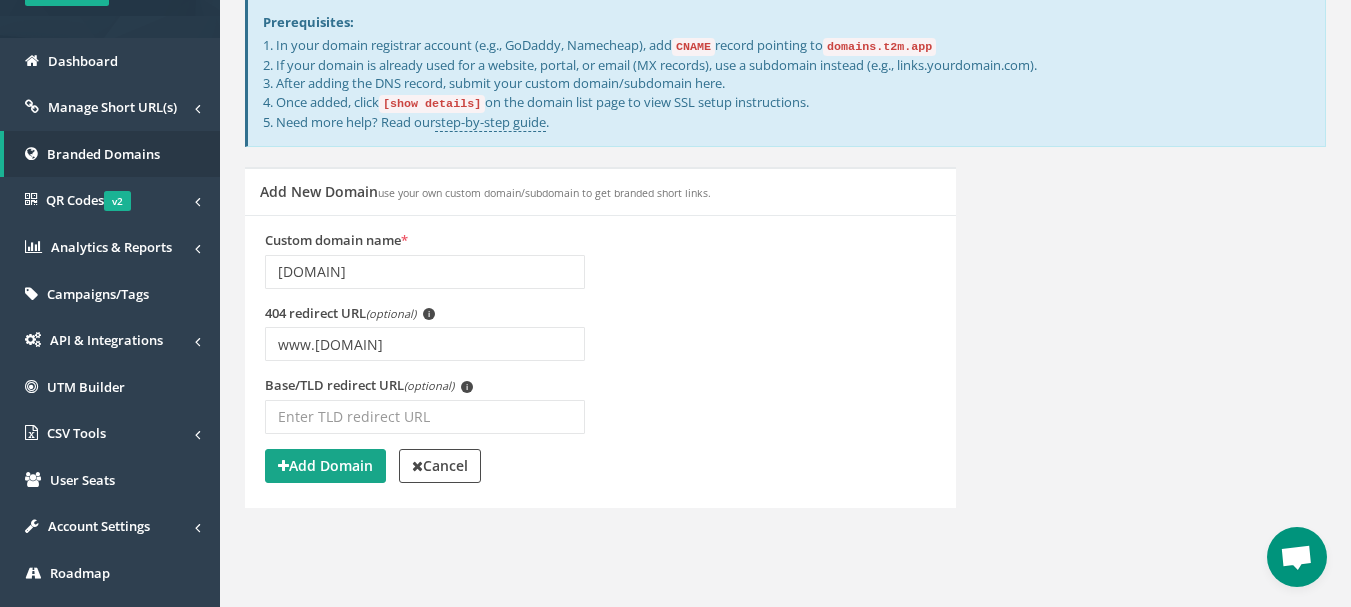 click on "Add Domain" at bounding box center (325, 466) 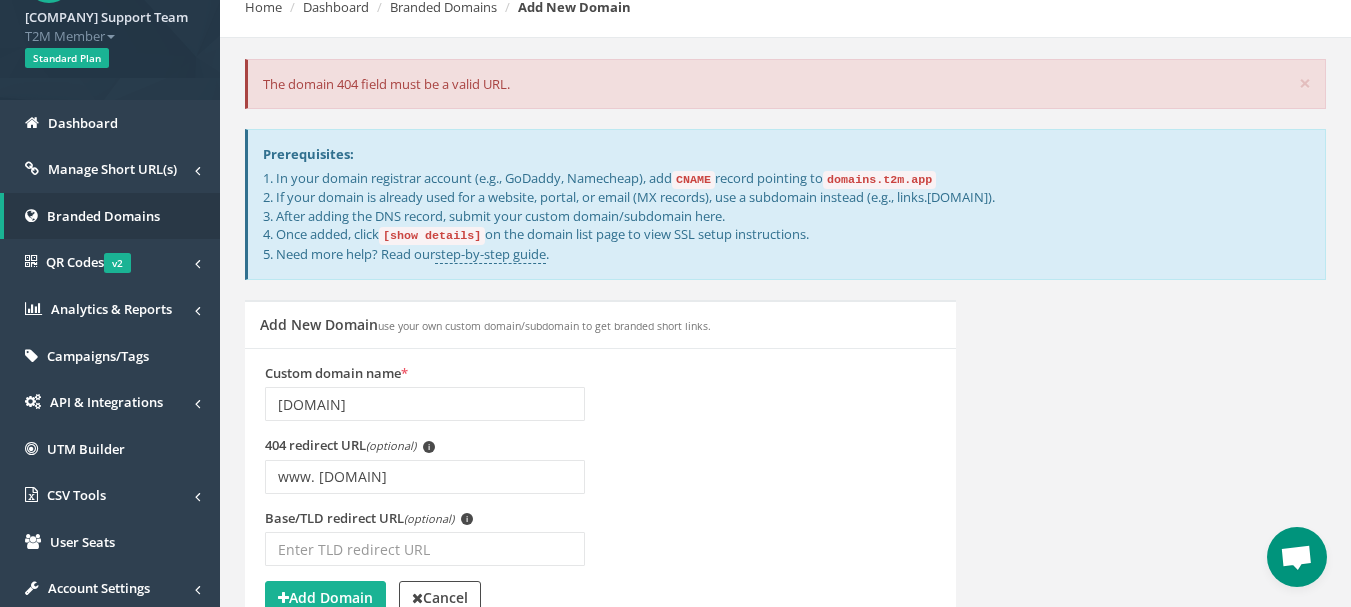 scroll, scrollTop: 238, scrollLeft: 0, axis: vertical 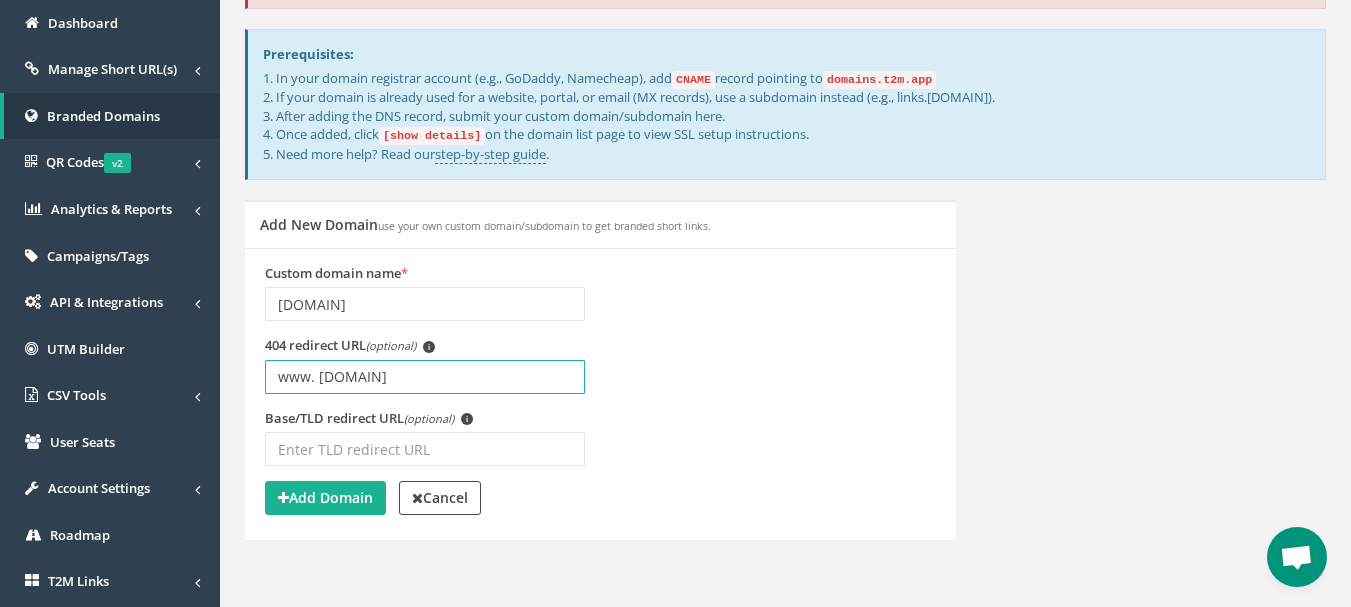 click on "www. [DOMAIN]" at bounding box center [425, 377] 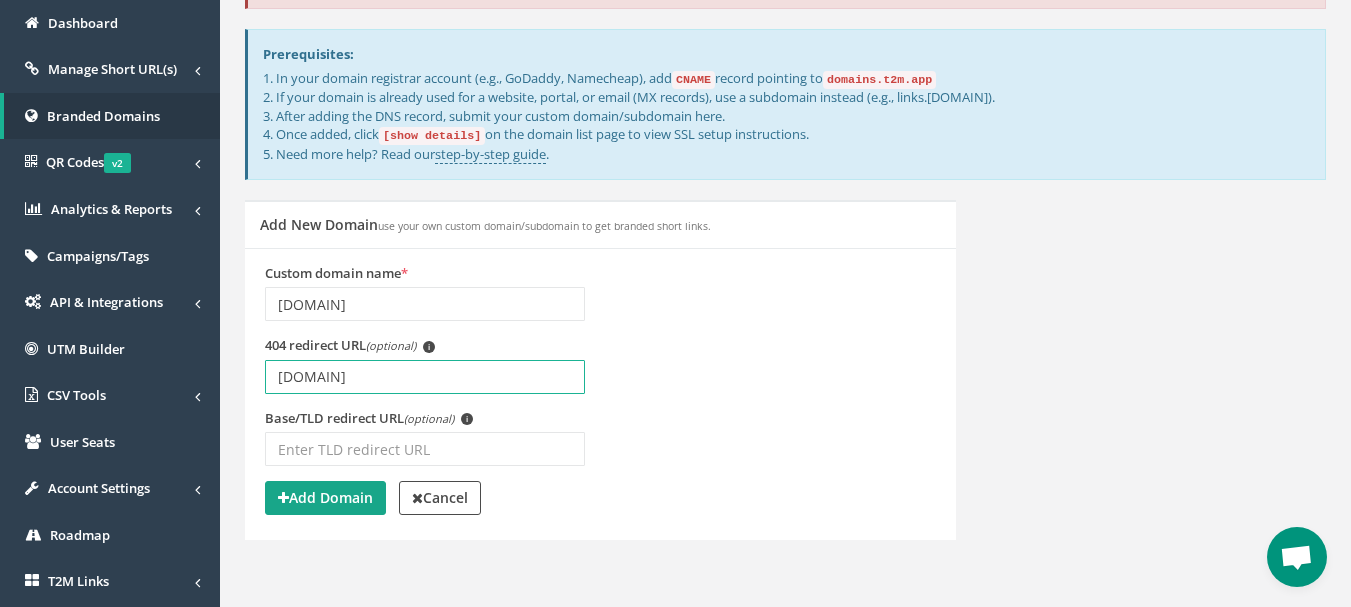 type on "lovenspire.com" 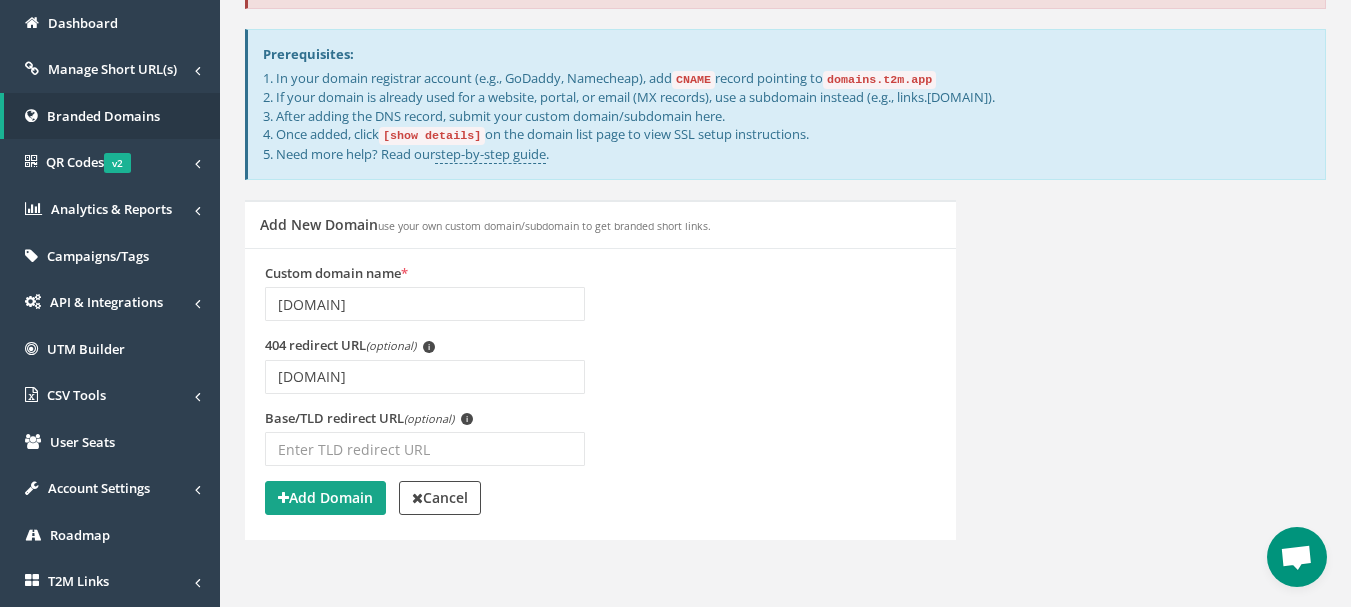 click on "Add Domain" at bounding box center (325, 497) 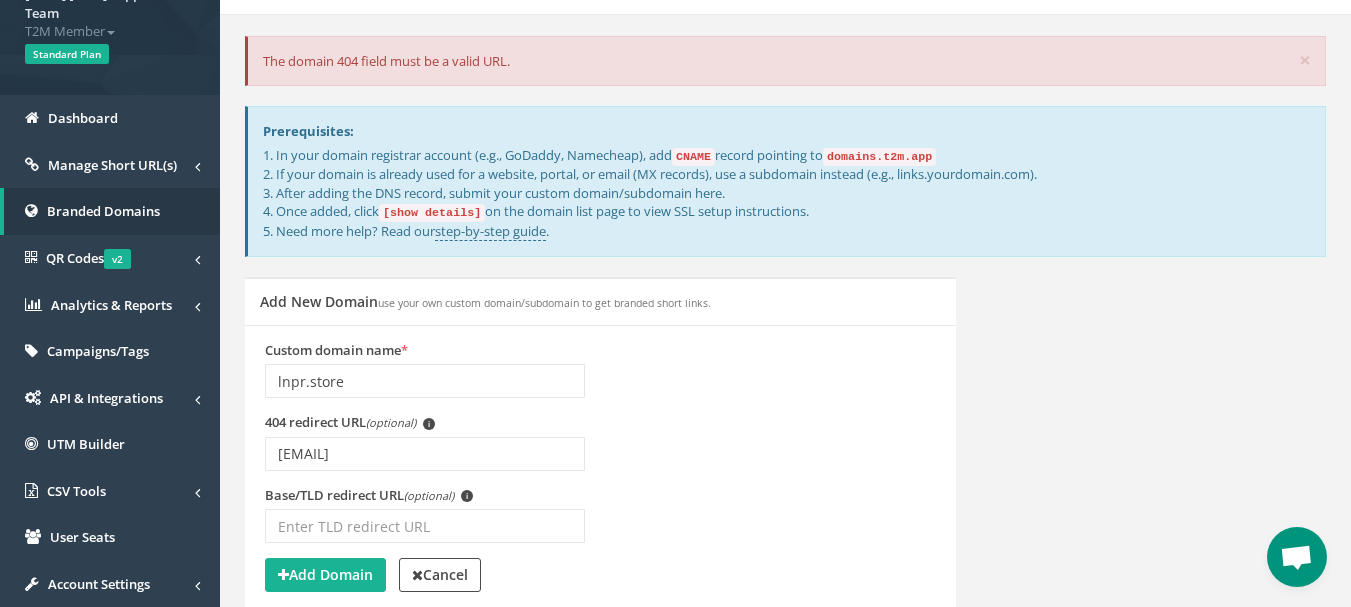 scroll, scrollTop: 300, scrollLeft: 0, axis: vertical 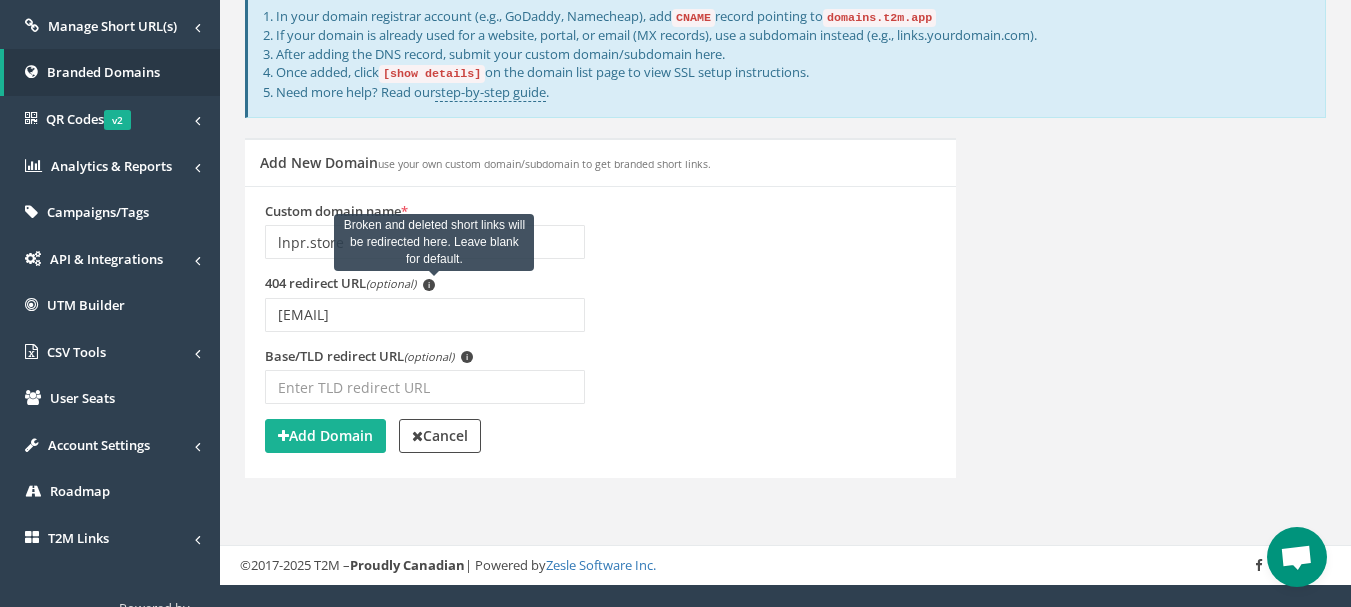click on "i" at bounding box center (429, 285) 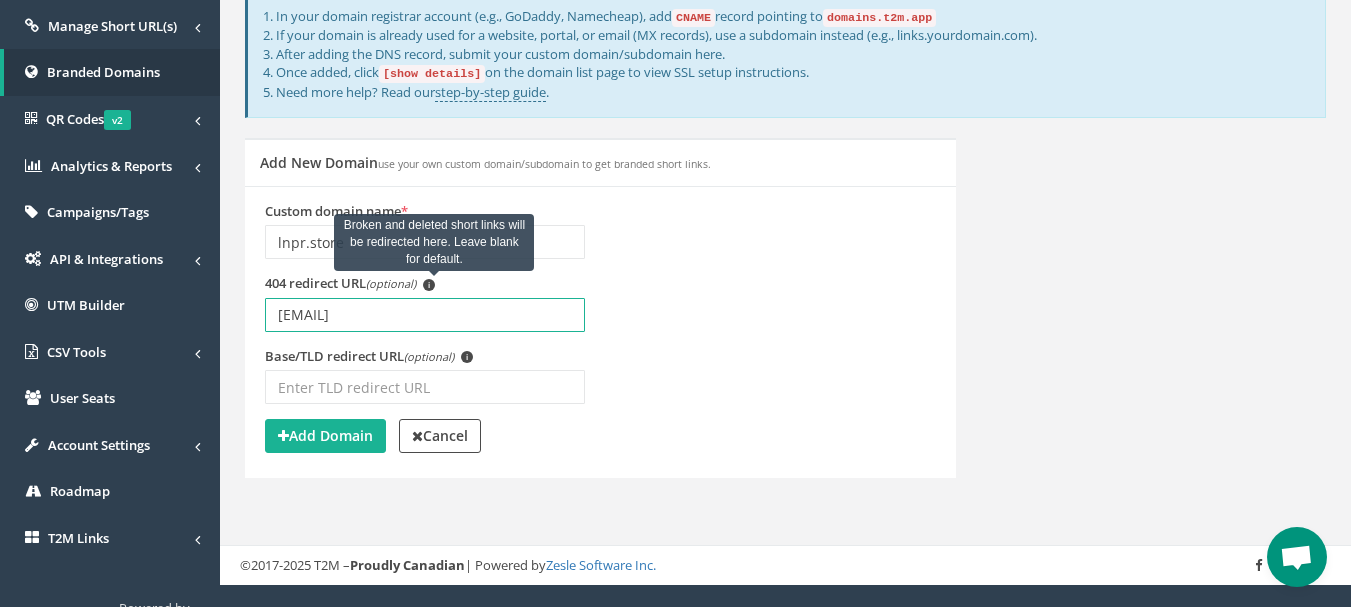click on "[EMAIL]" at bounding box center (425, 315) 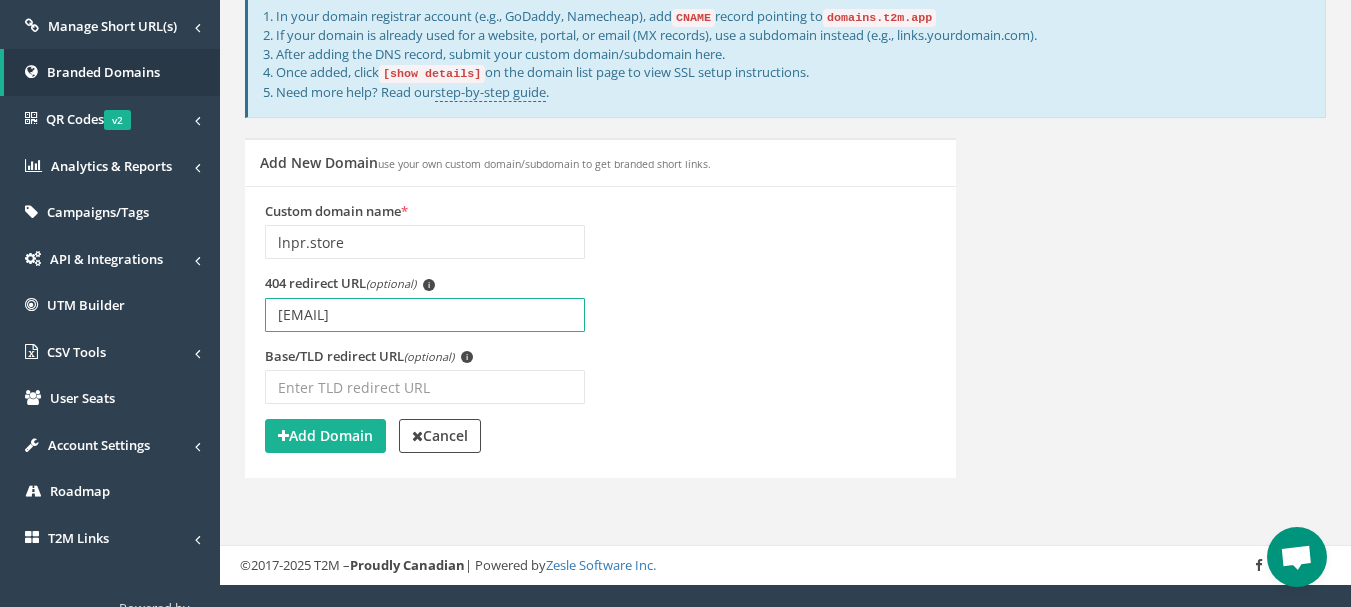 drag, startPoint x: 416, startPoint y: 314, endPoint x: 222, endPoint y: 332, distance: 194.83327 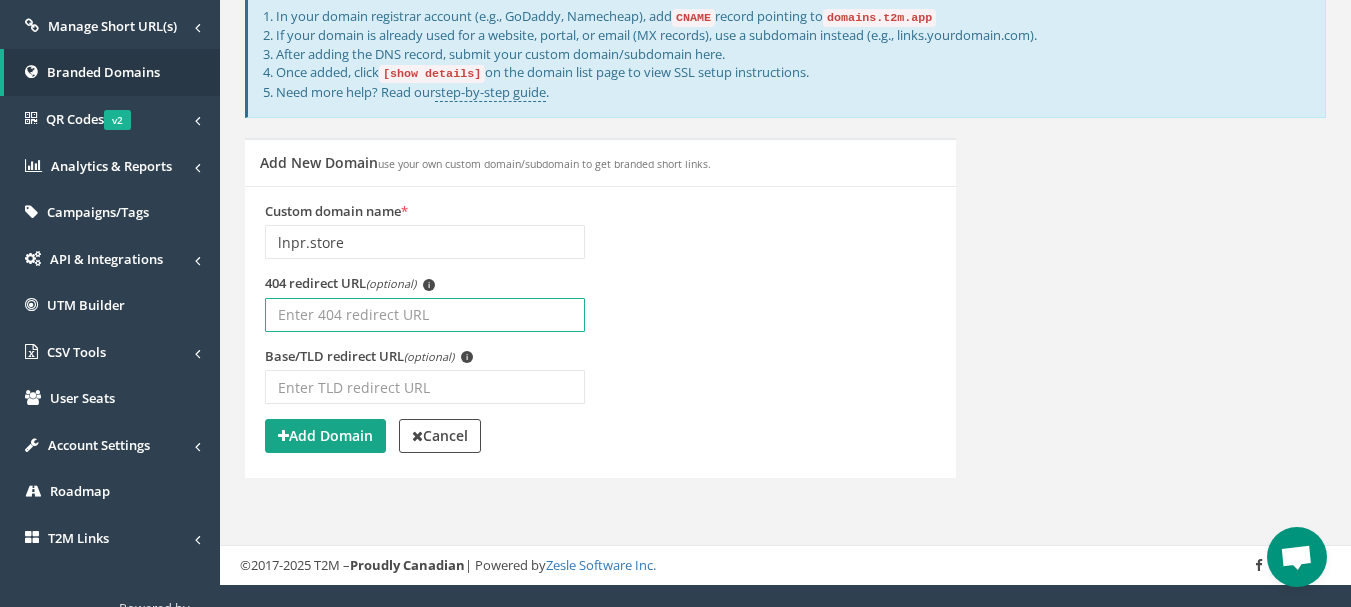type 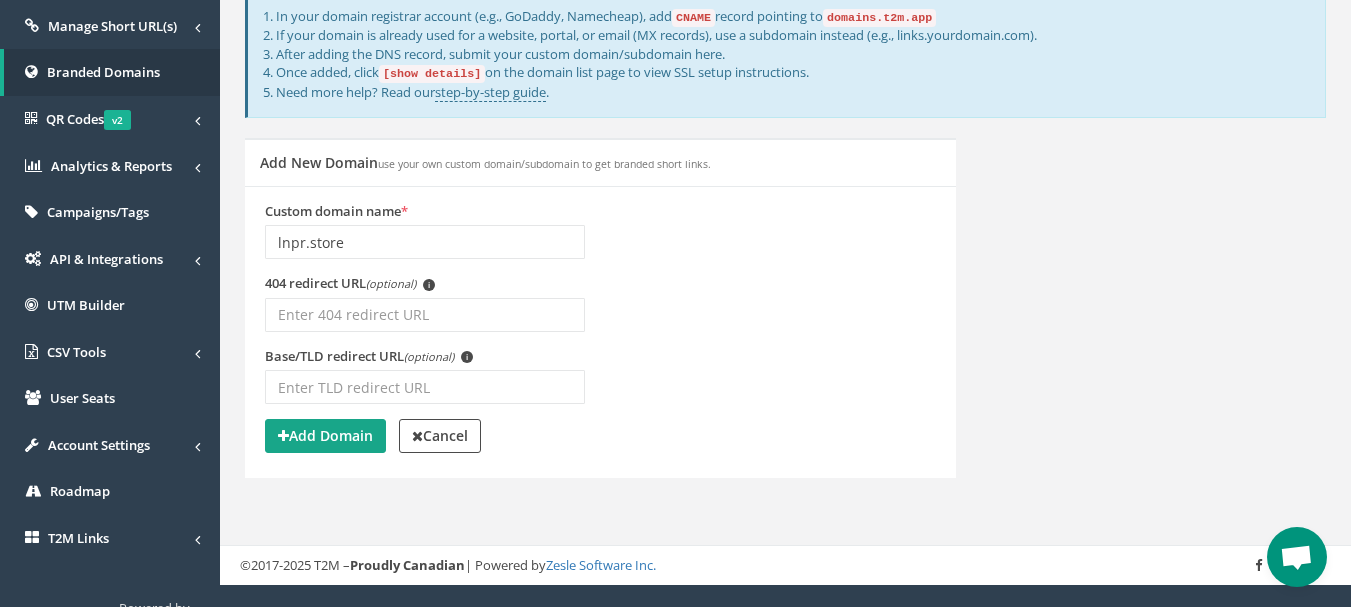click on "Add Domain" at bounding box center [325, 435] 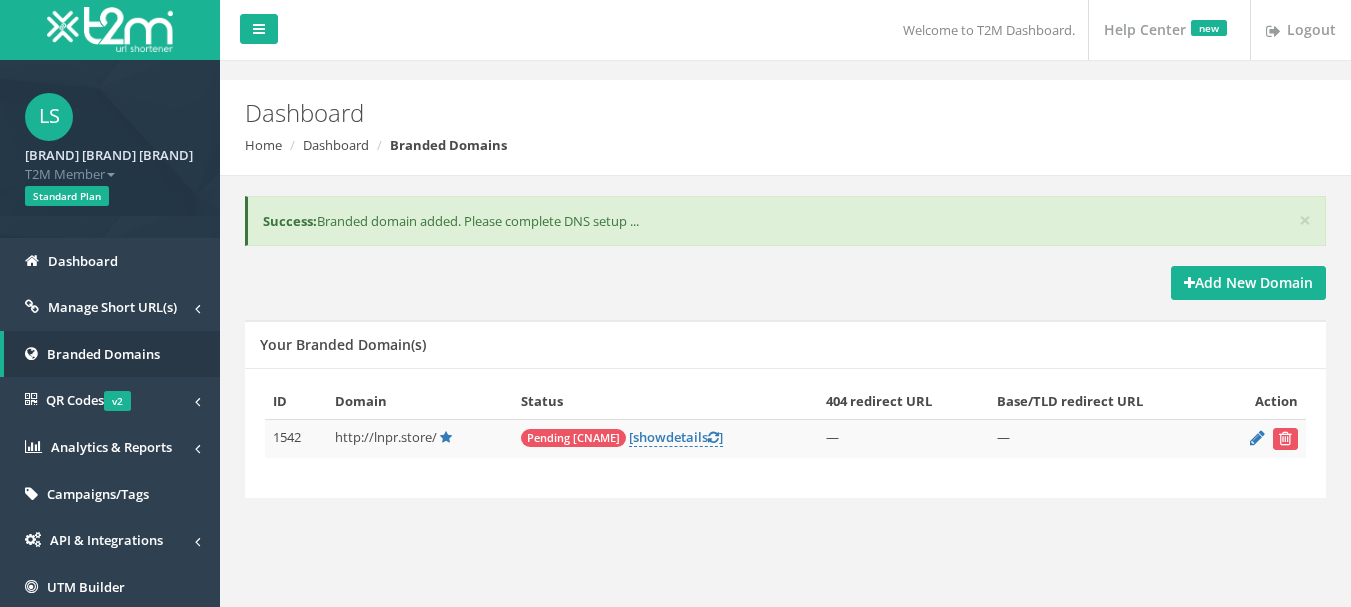 scroll, scrollTop: 0, scrollLeft: 0, axis: both 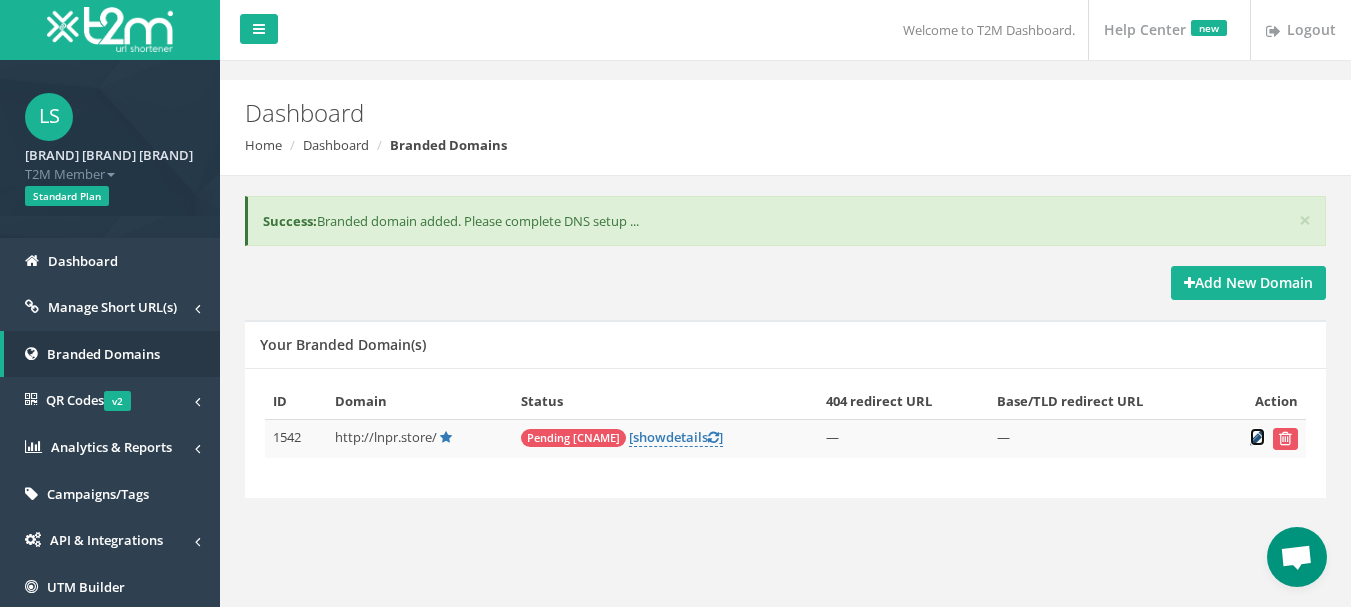 click at bounding box center (1257, 437) 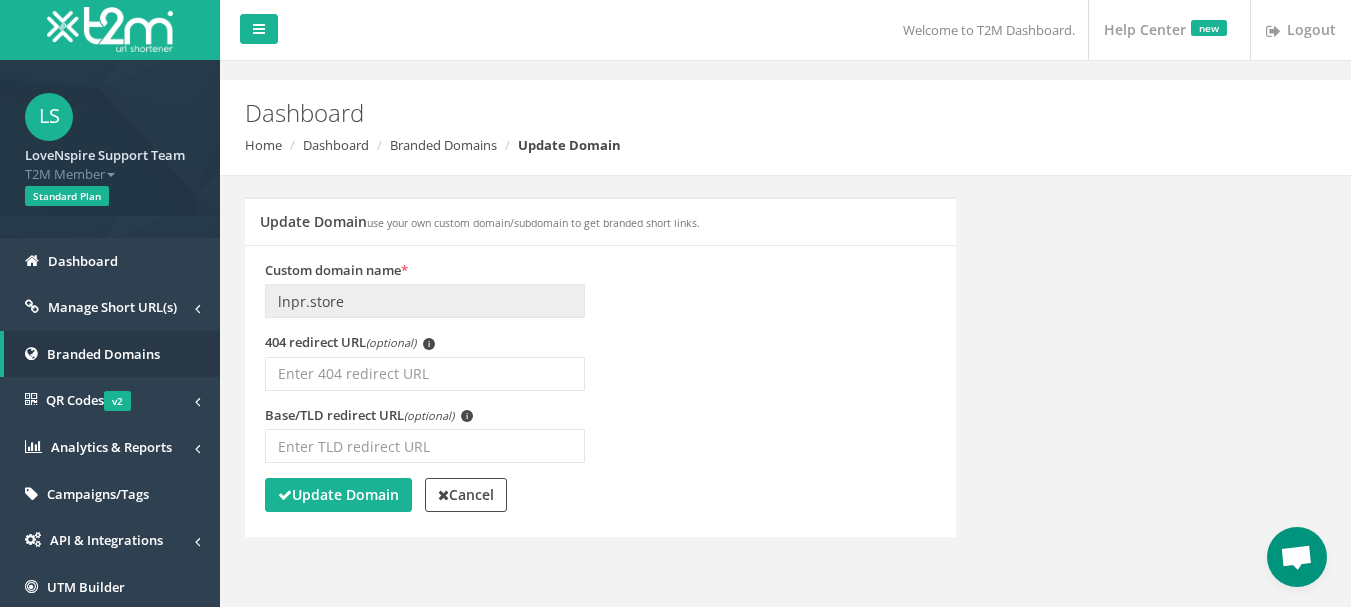 scroll, scrollTop: 0, scrollLeft: 0, axis: both 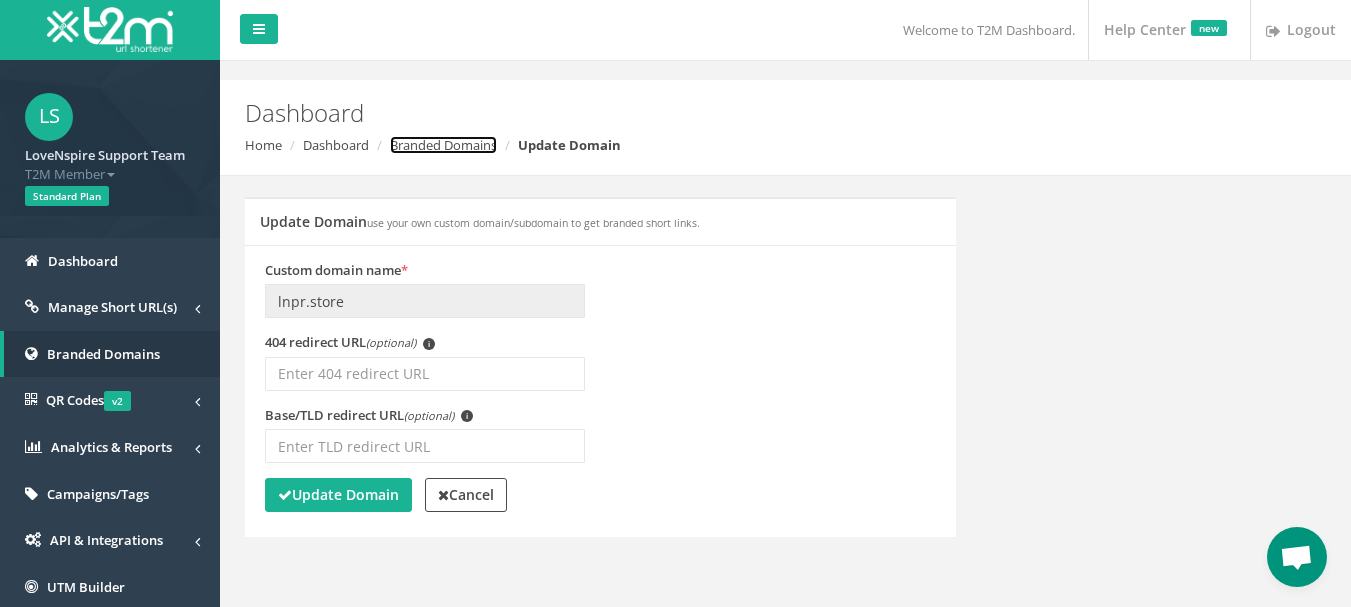 click on "Branded Domains" at bounding box center [443, 145] 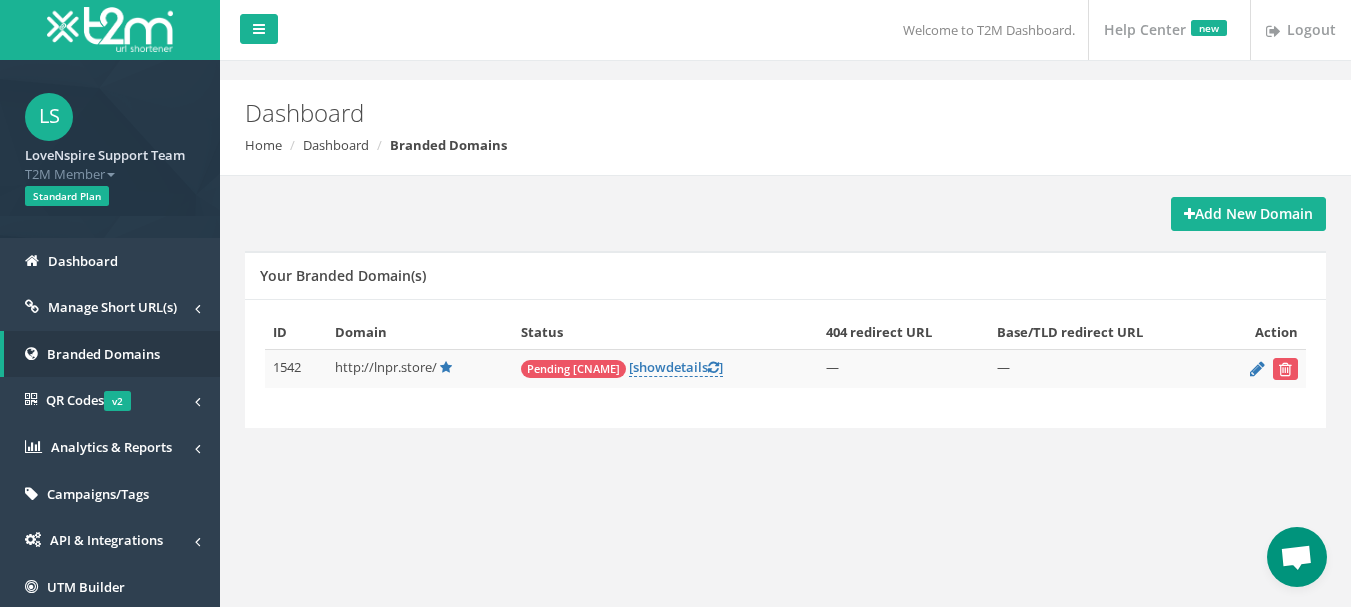 scroll, scrollTop: 0, scrollLeft: 0, axis: both 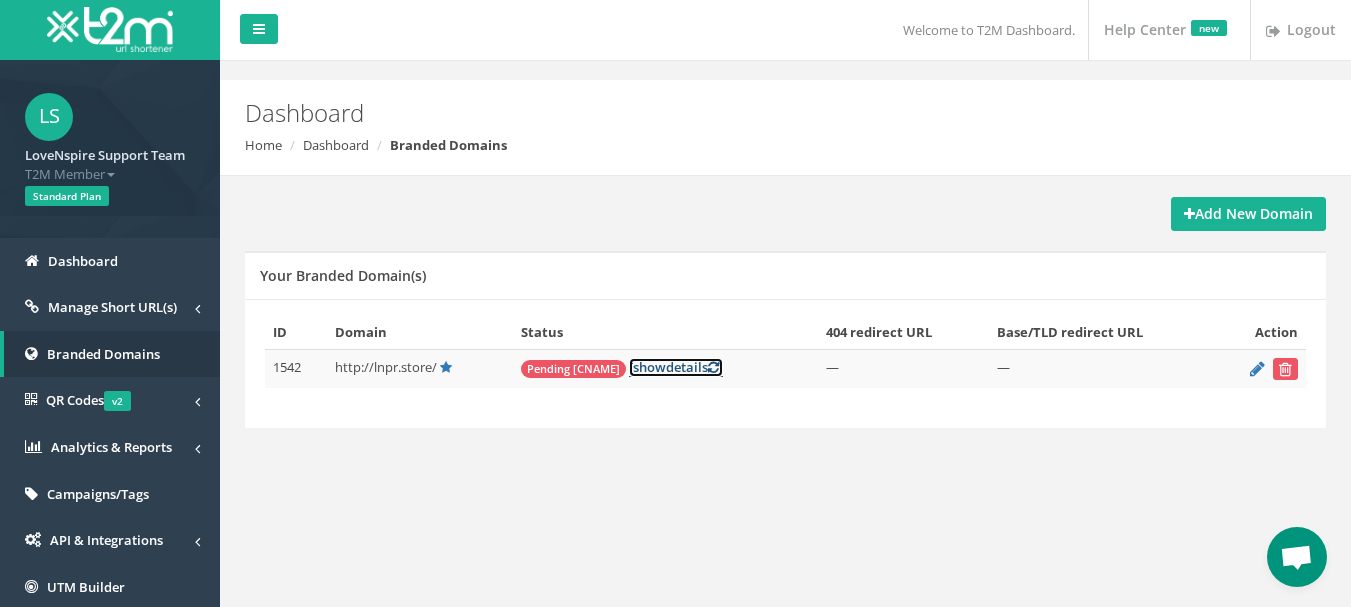 click on "[ show details ]" at bounding box center [676, 367] 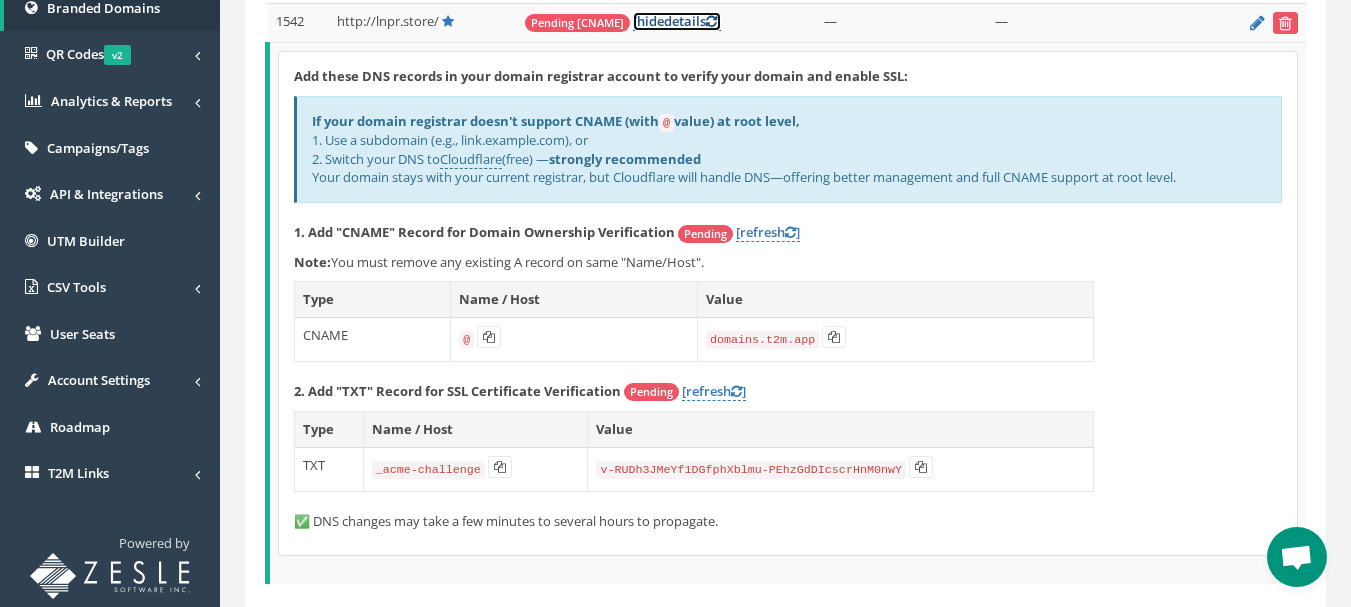 scroll, scrollTop: 400, scrollLeft: 0, axis: vertical 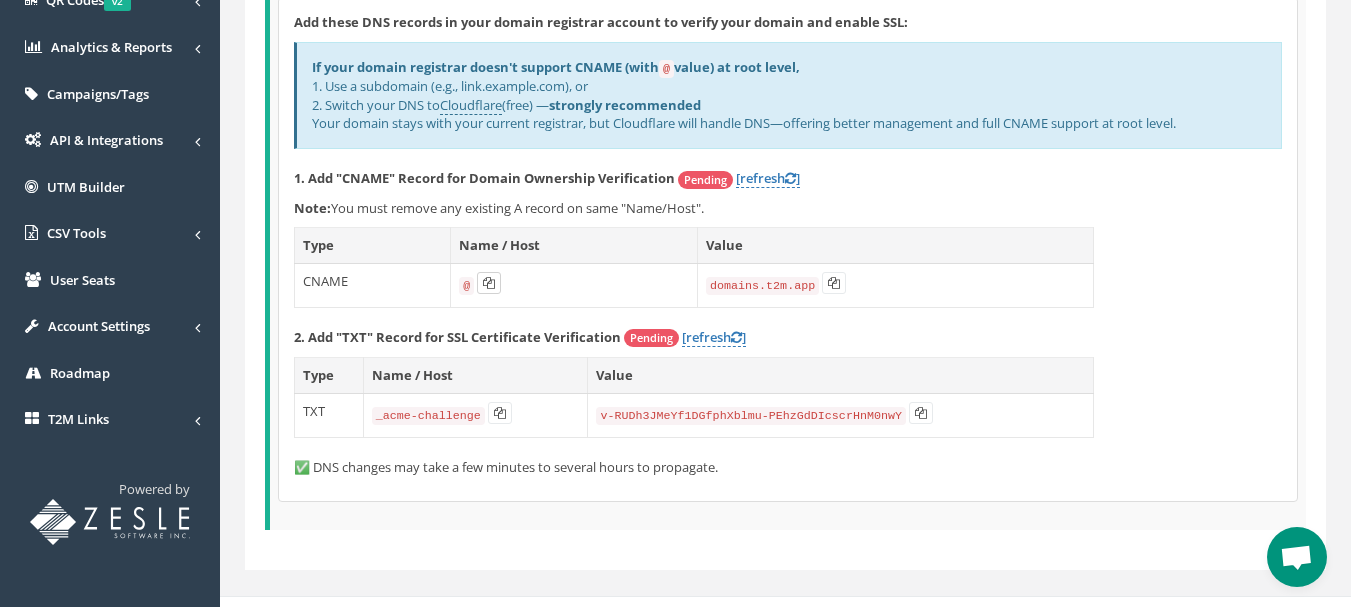 click at bounding box center (489, 283) 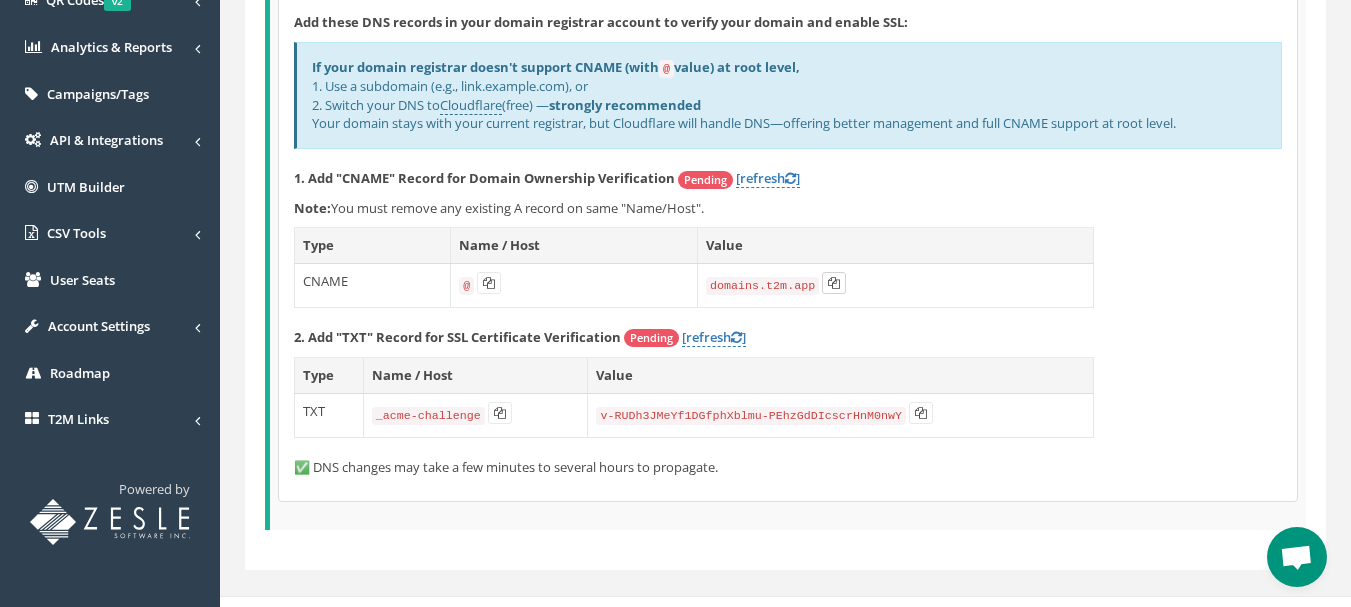 click at bounding box center (489, 283) 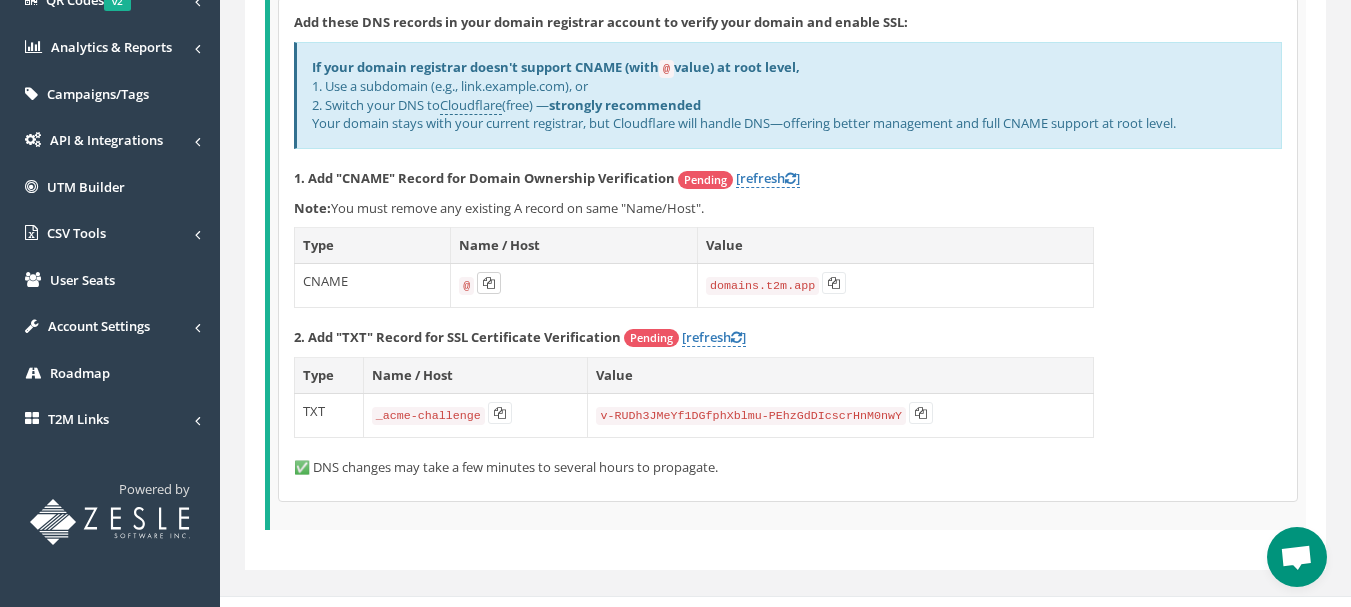 click at bounding box center (489, 283) 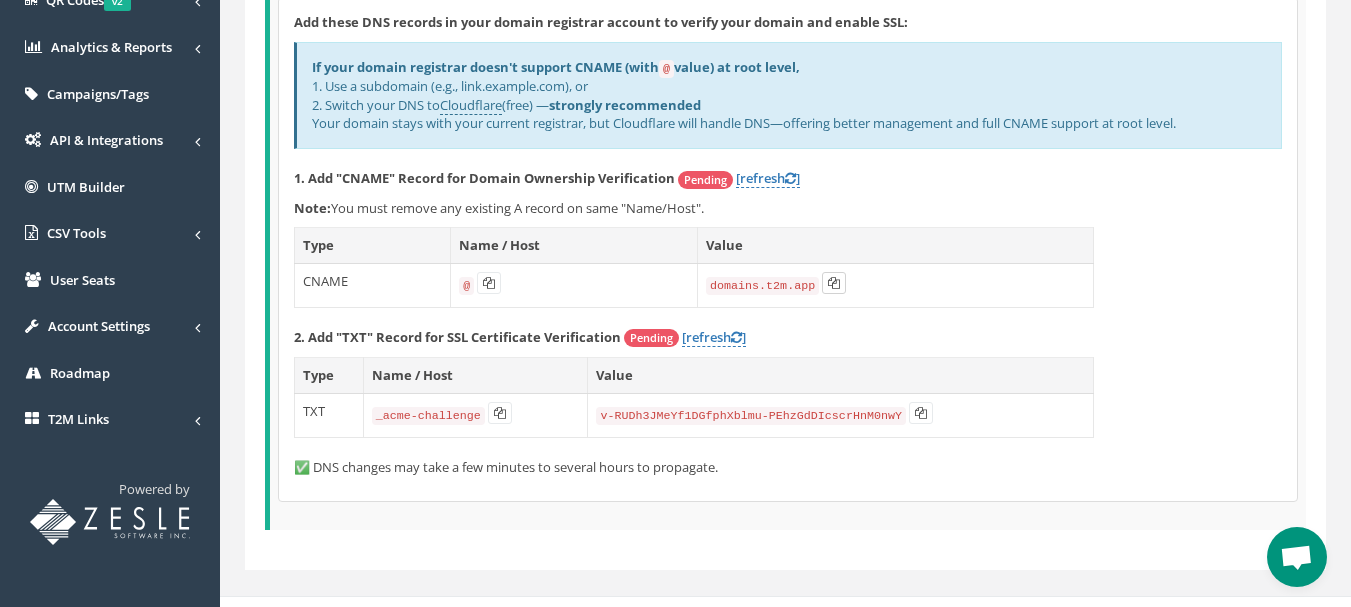 click at bounding box center [489, 283] 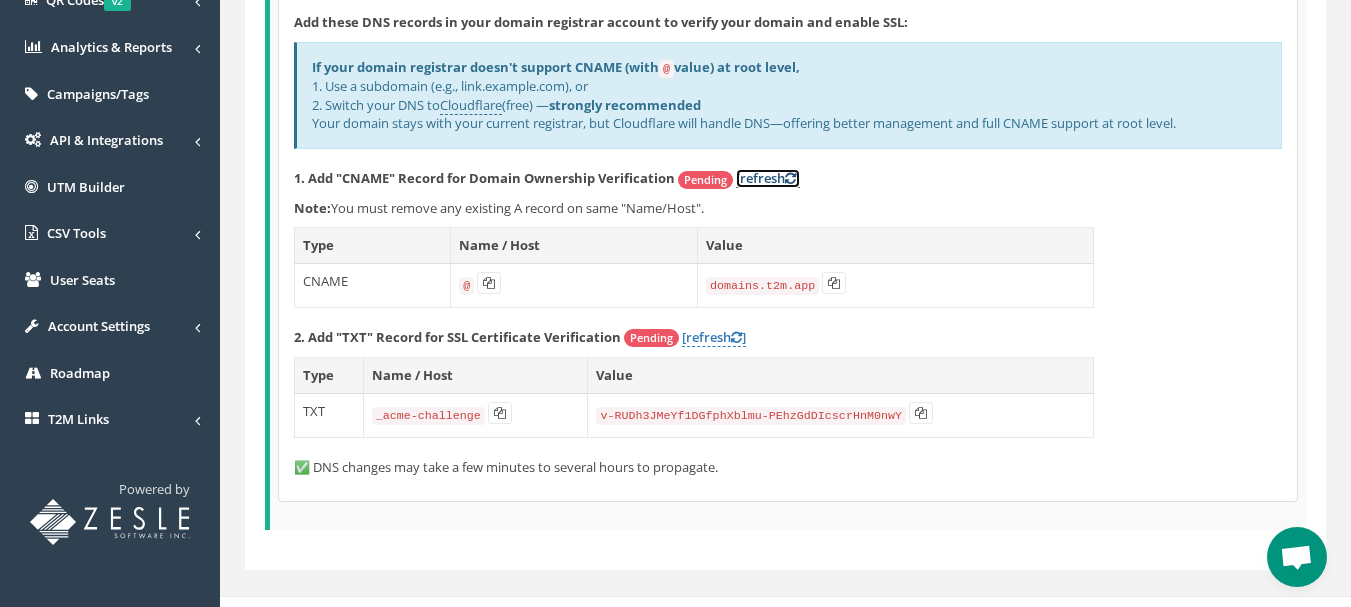 click on "[refresh ]" at bounding box center (768, 178) 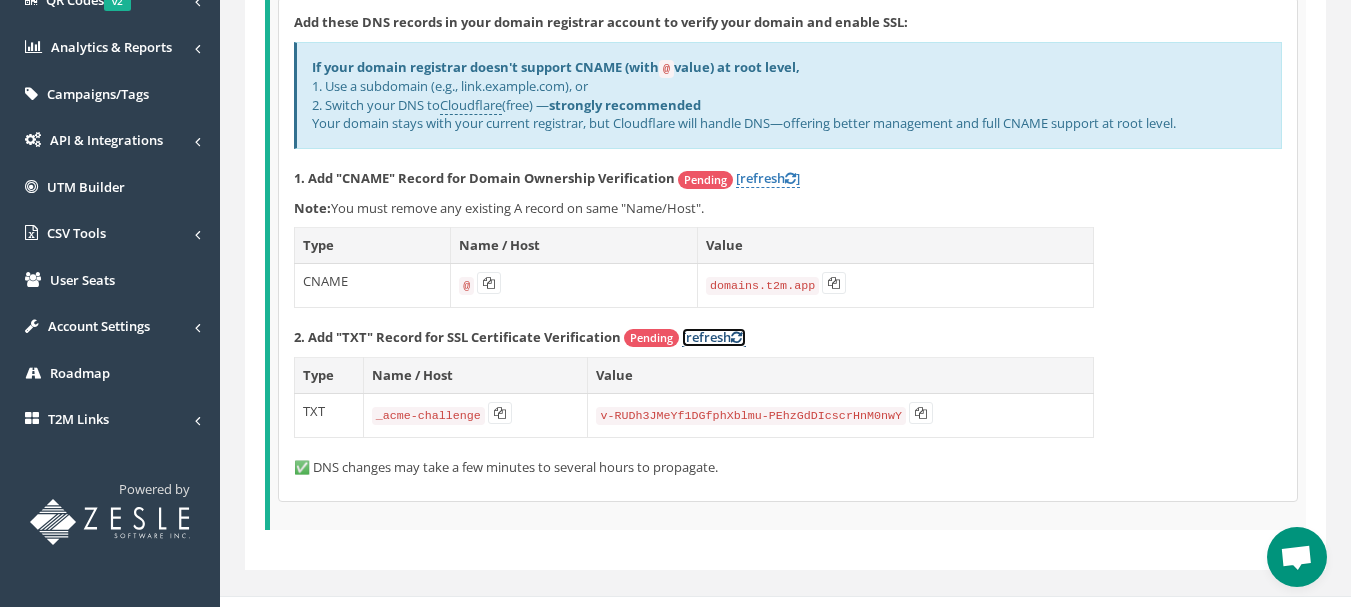 click on "[refresh ]" at bounding box center (768, 178) 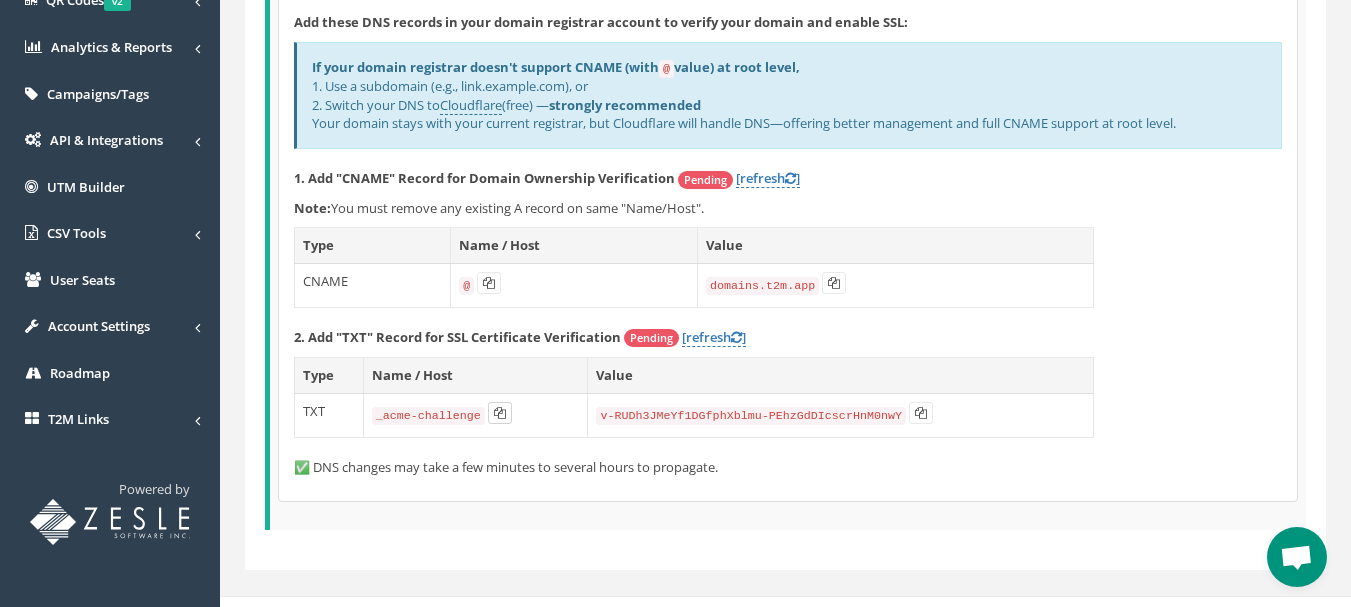 click at bounding box center (489, 283) 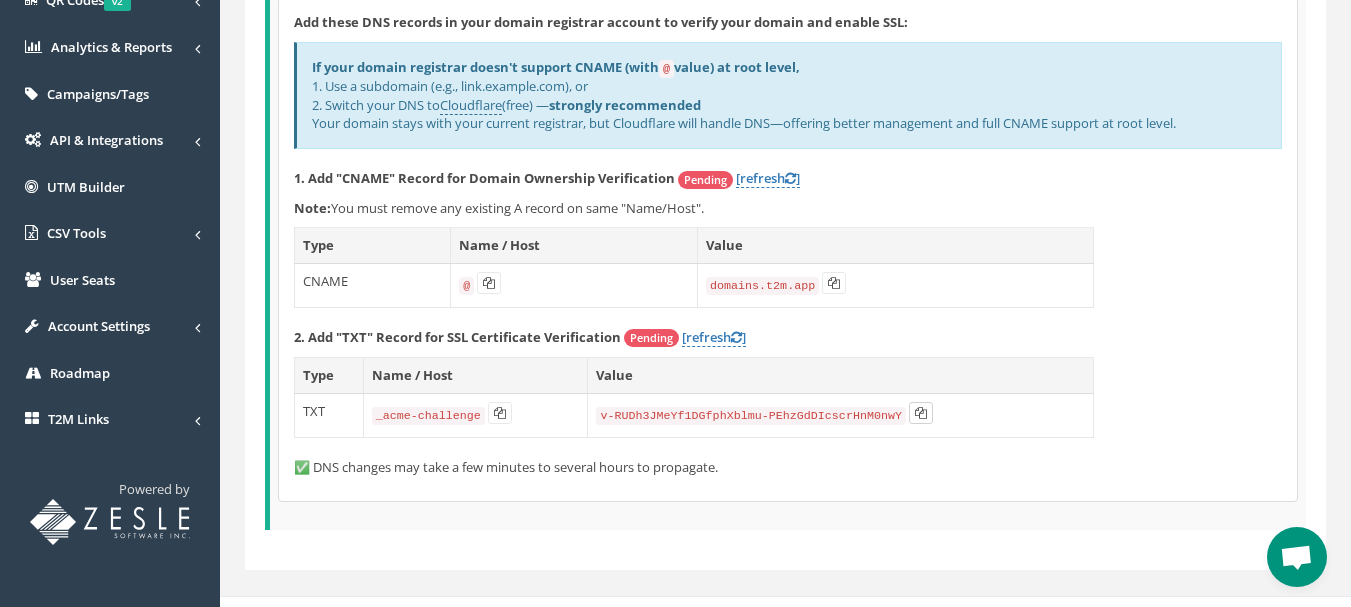 click at bounding box center (489, 283) 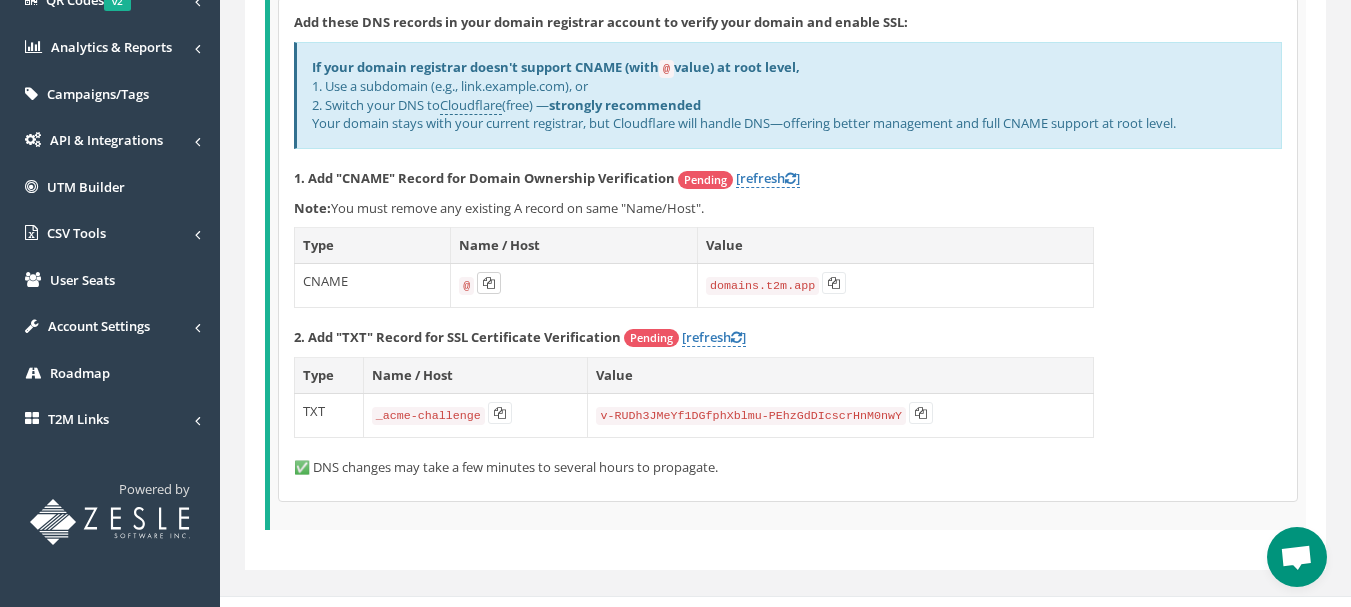 click at bounding box center (489, 283) 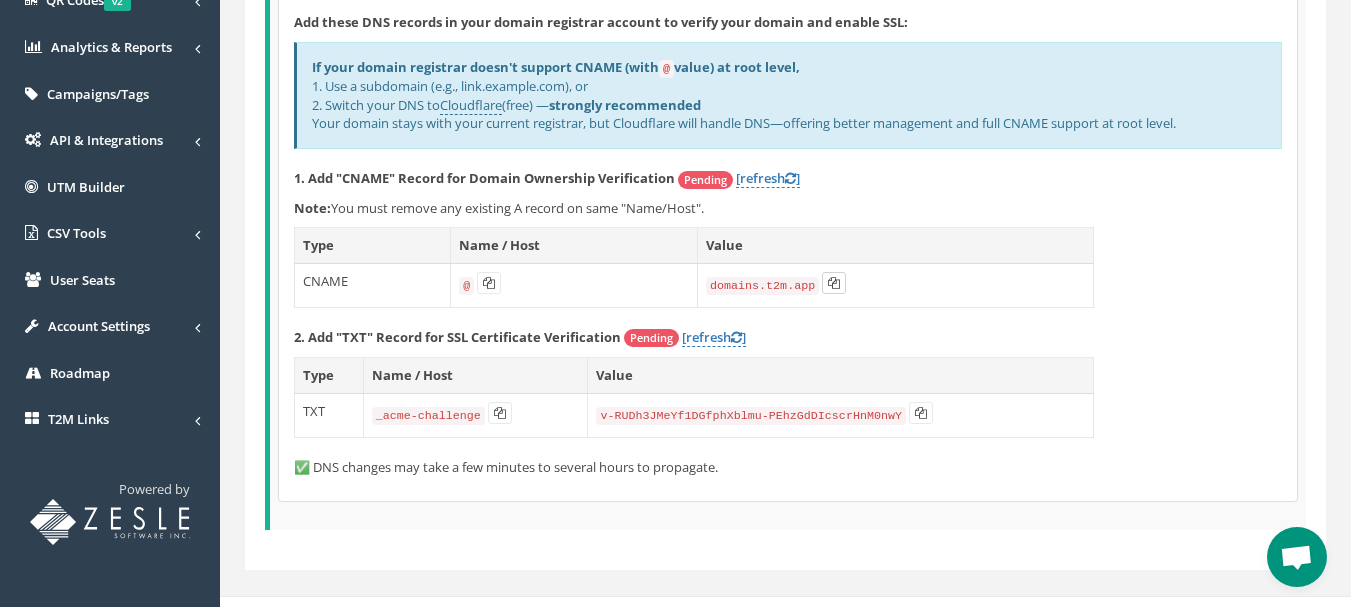 click at bounding box center (489, 283) 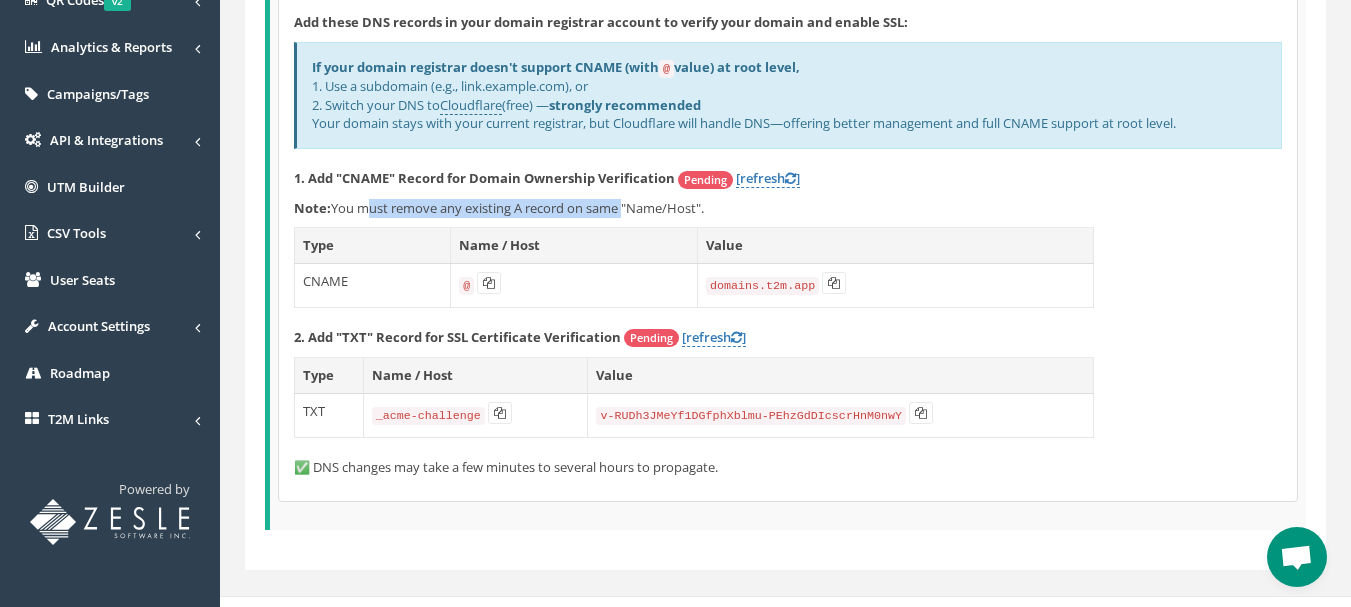 drag, startPoint x: 358, startPoint y: 210, endPoint x: 625, endPoint y: 207, distance: 267.01685 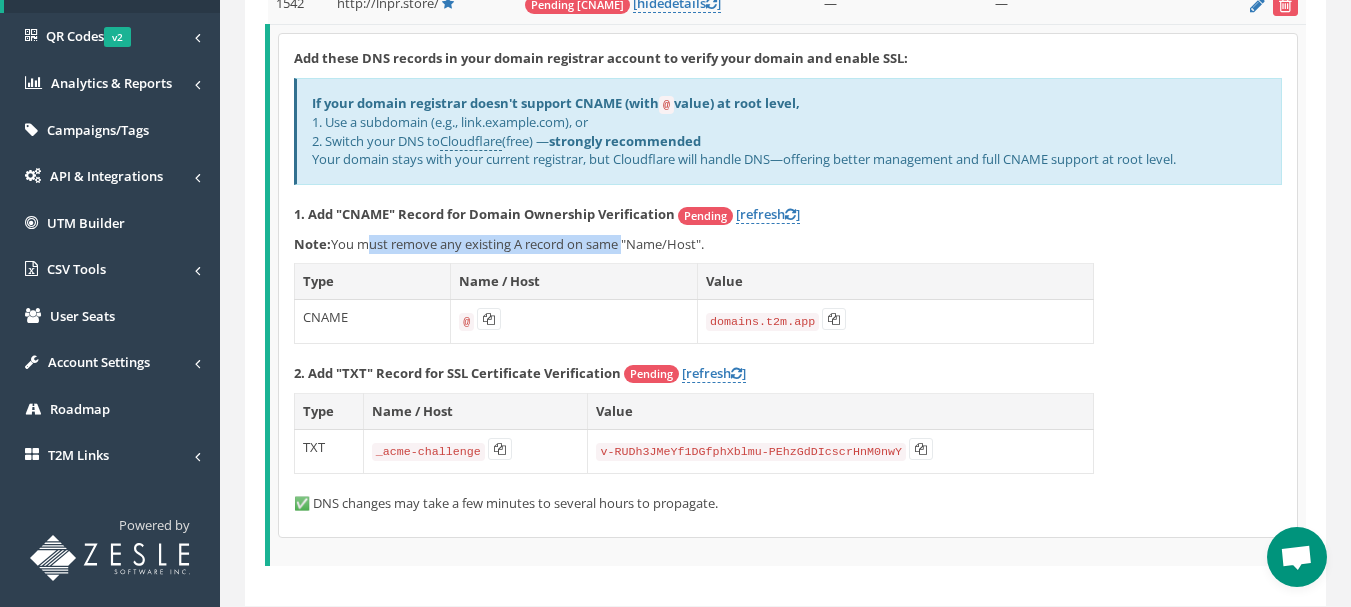 scroll, scrollTop: 400, scrollLeft: 0, axis: vertical 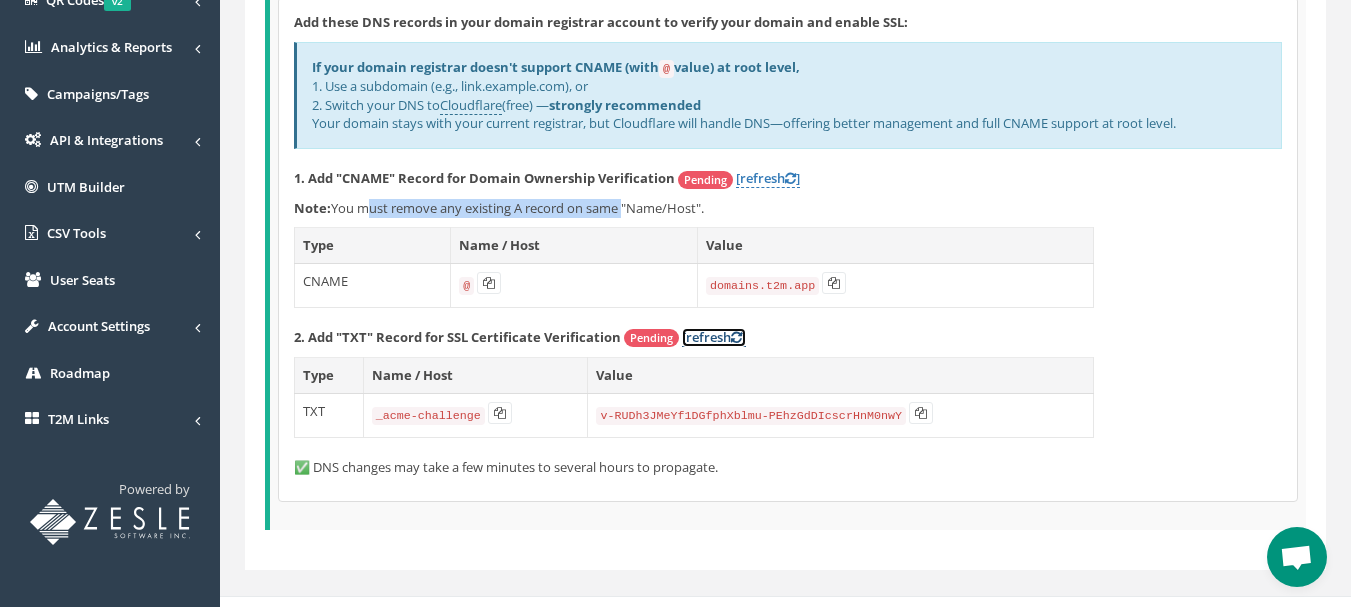 click on "[refresh ]" at bounding box center (768, 178) 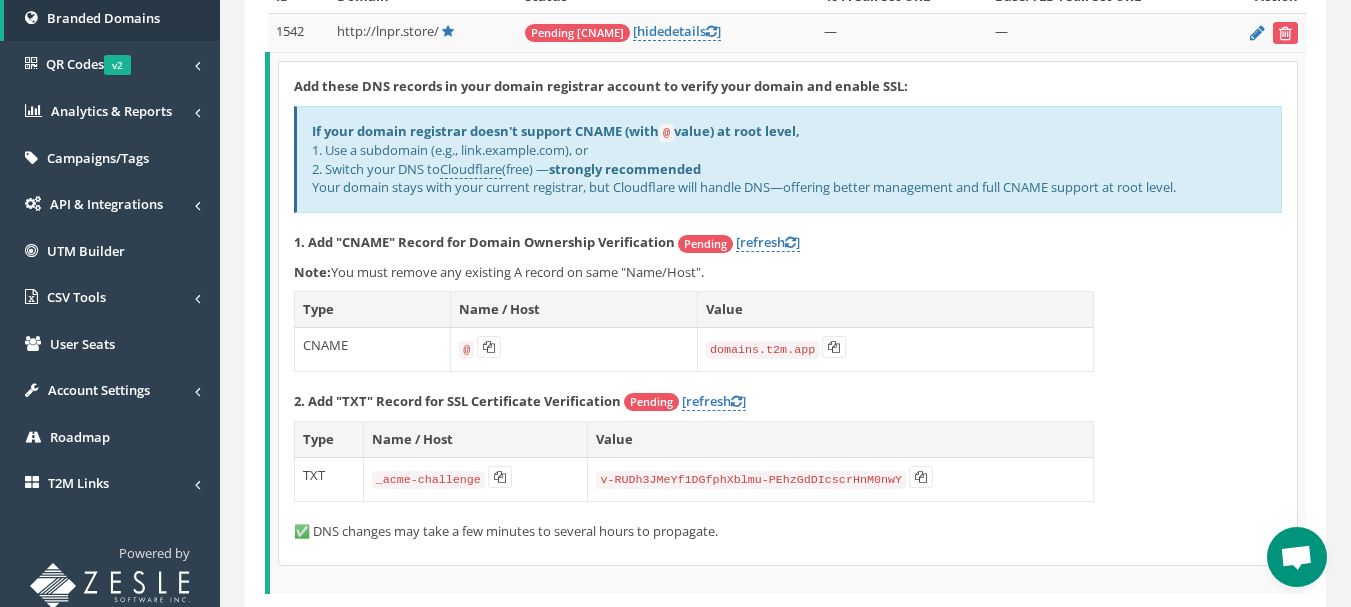 scroll, scrollTop: 300, scrollLeft: 0, axis: vertical 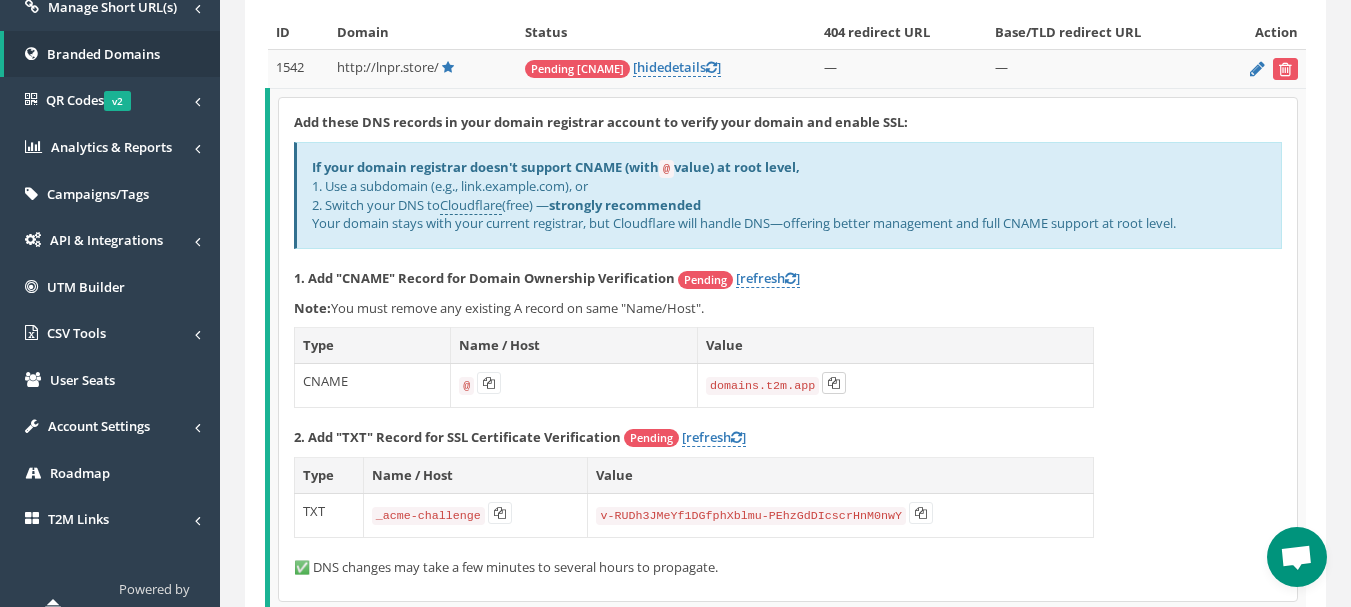 click at bounding box center (489, 383) 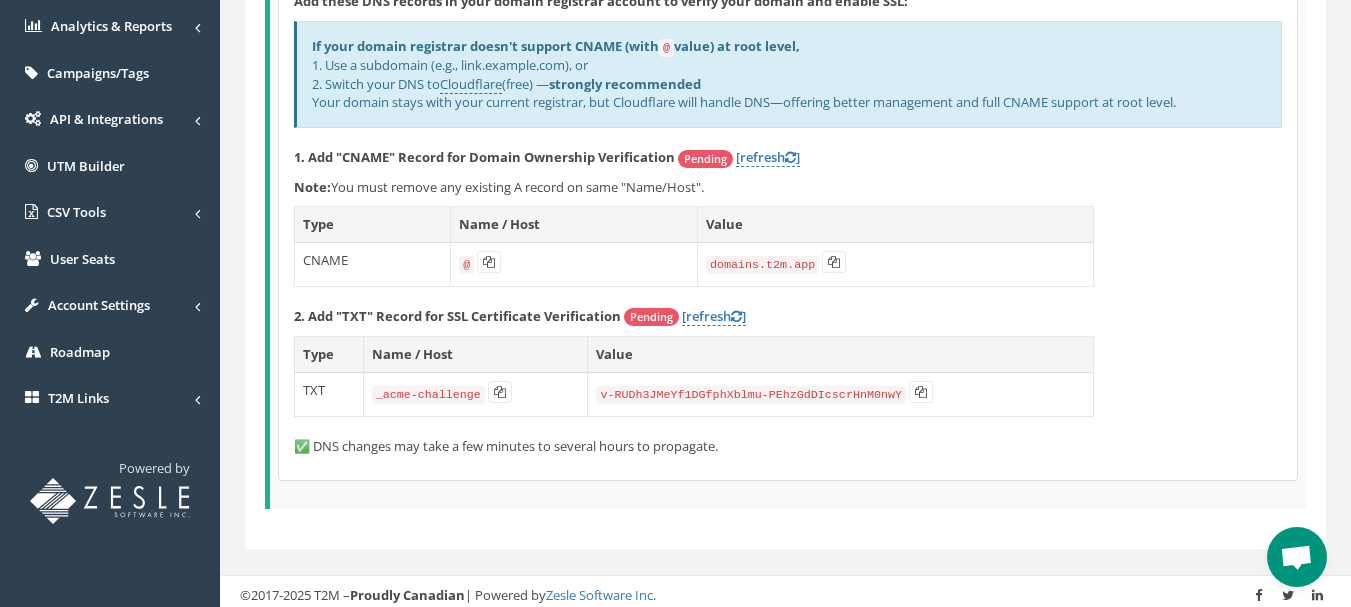 scroll, scrollTop: 427, scrollLeft: 0, axis: vertical 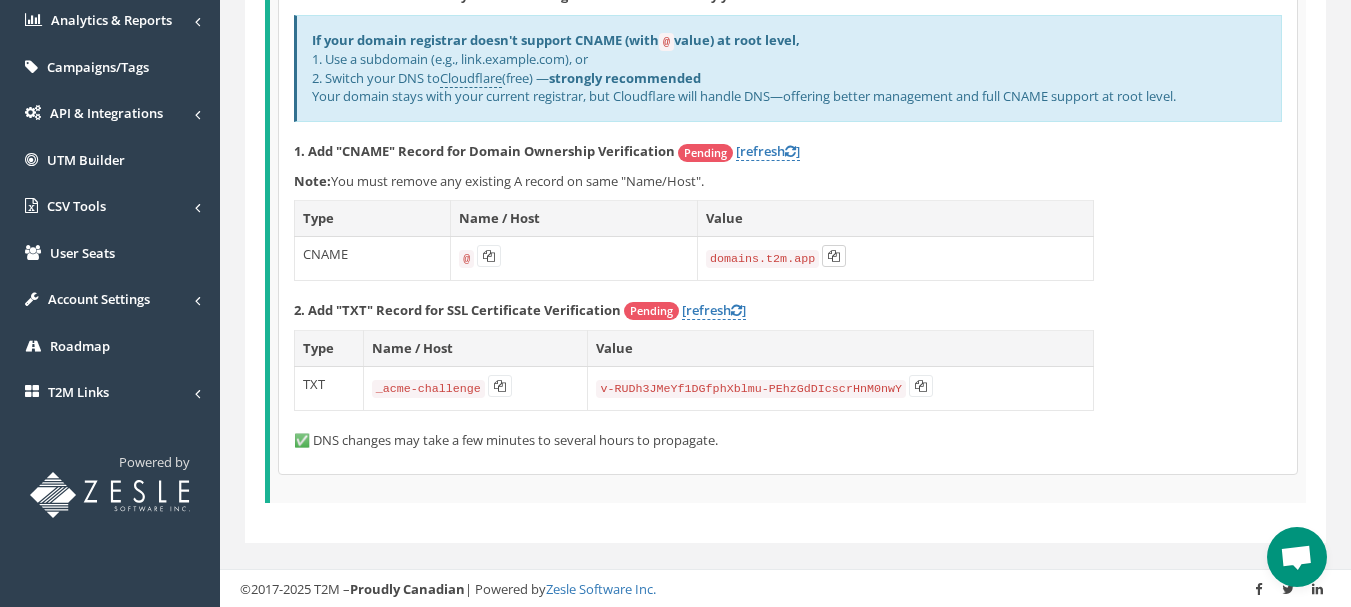 click at bounding box center (489, 256) 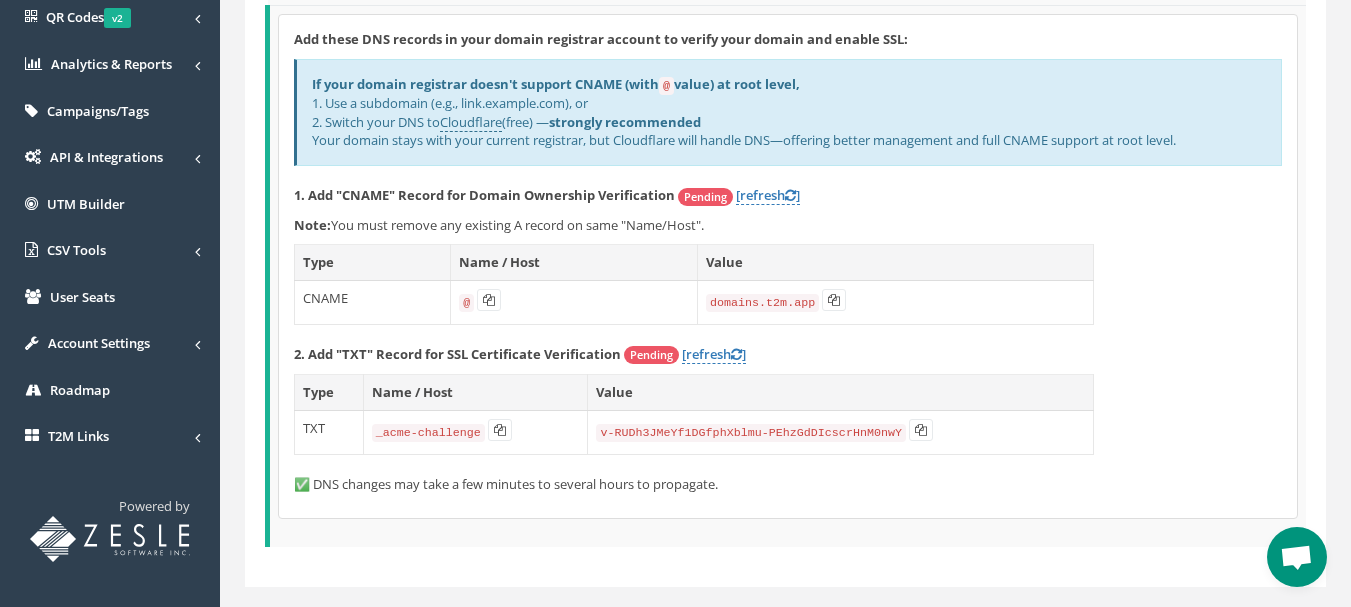 scroll, scrollTop: 427, scrollLeft: 0, axis: vertical 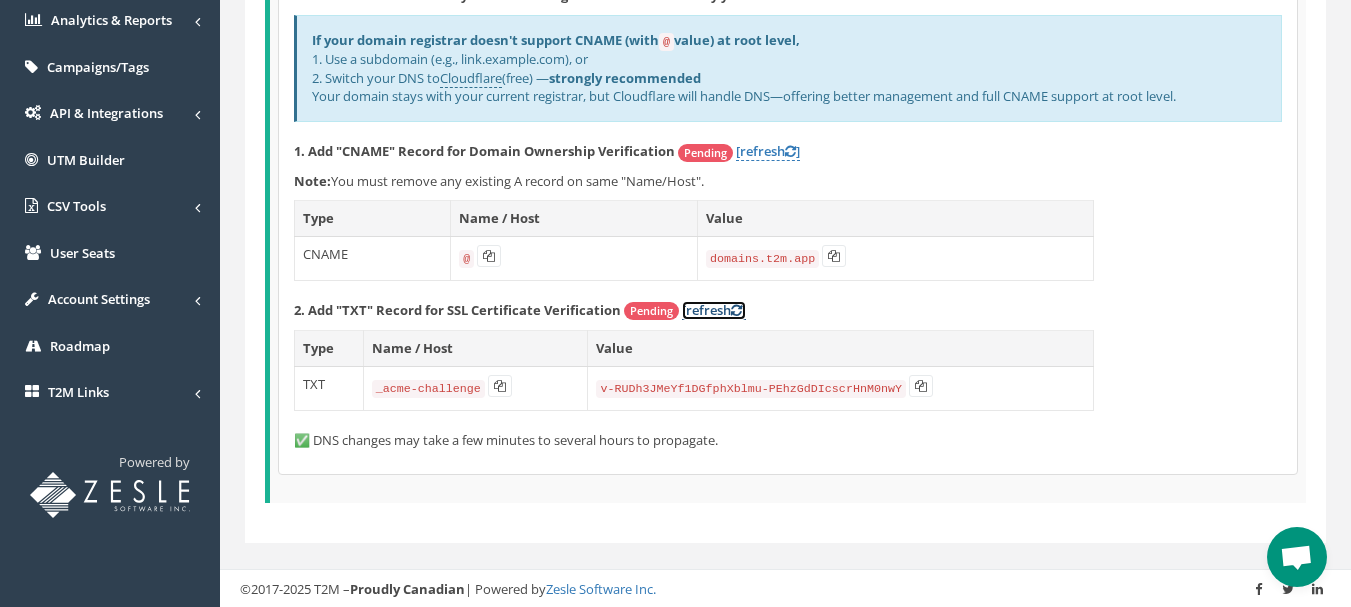 click on "[refresh ]" at bounding box center [768, 151] 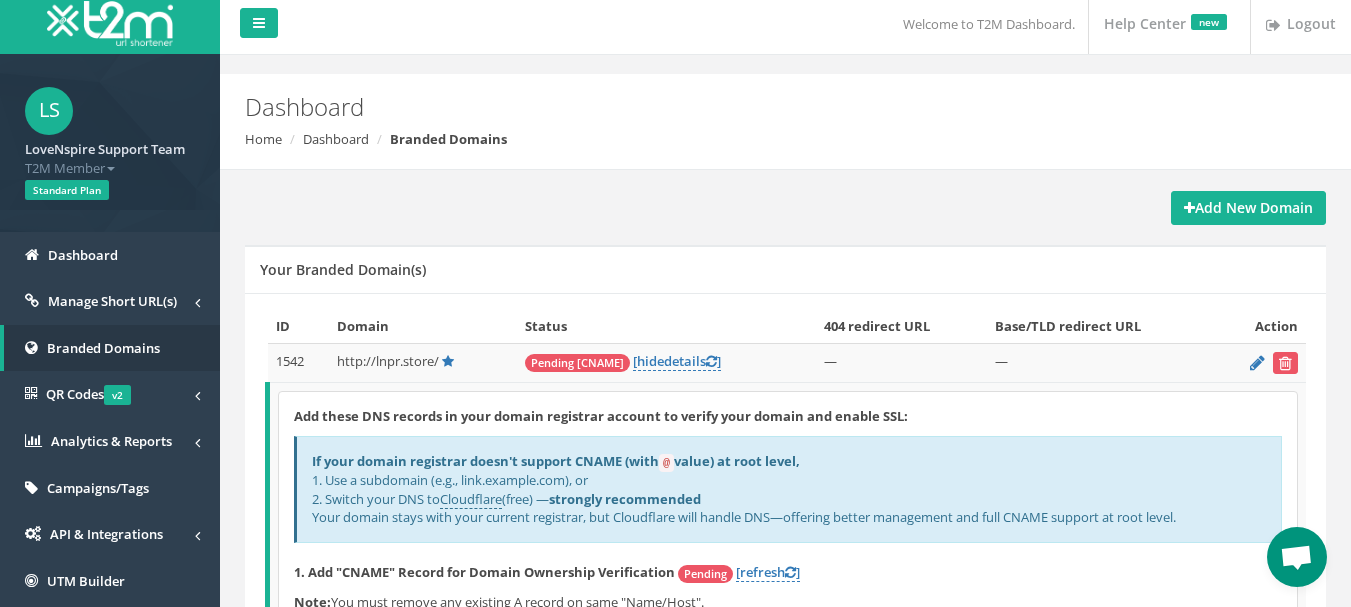 scroll, scrollTop: 0, scrollLeft: 0, axis: both 